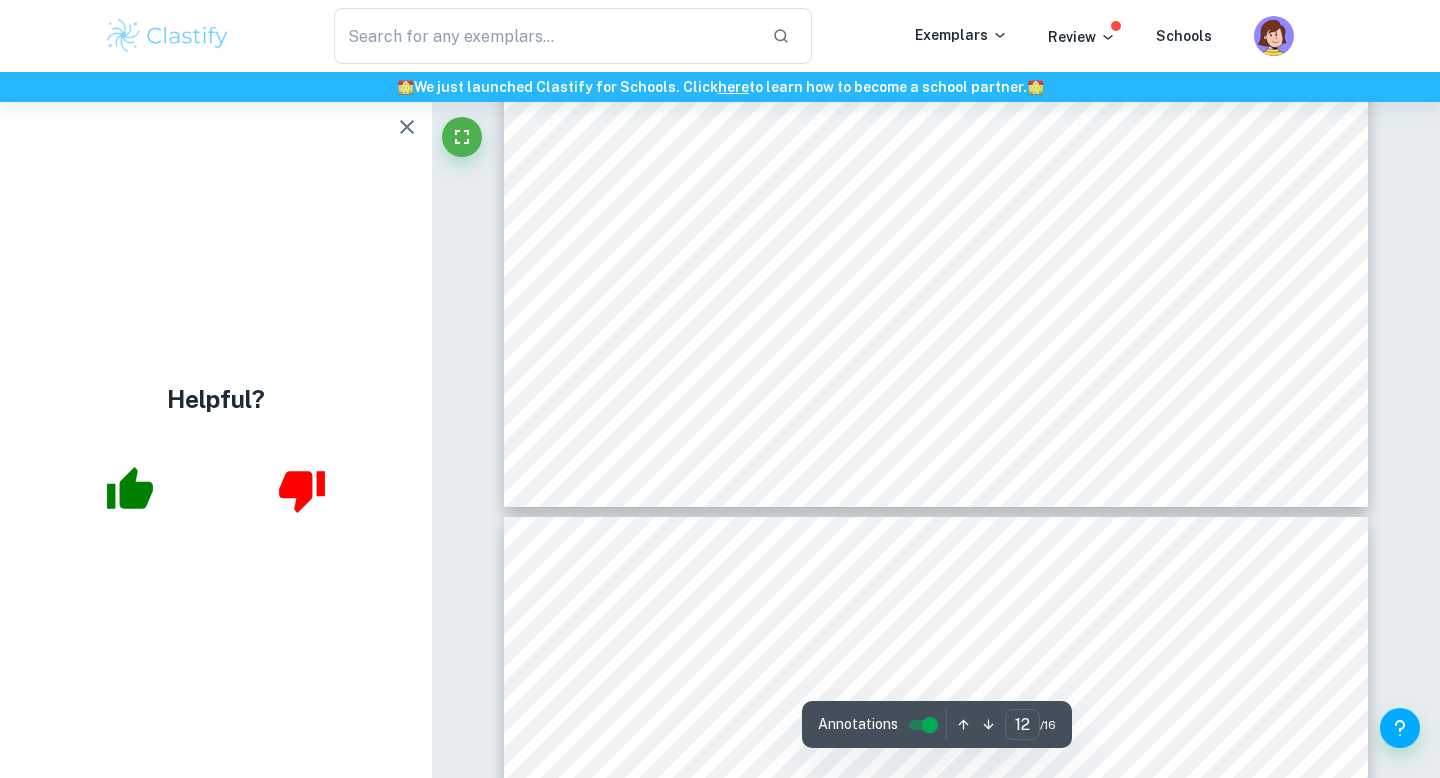scroll, scrollTop: 14616, scrollLeft: 0, axis: vertical 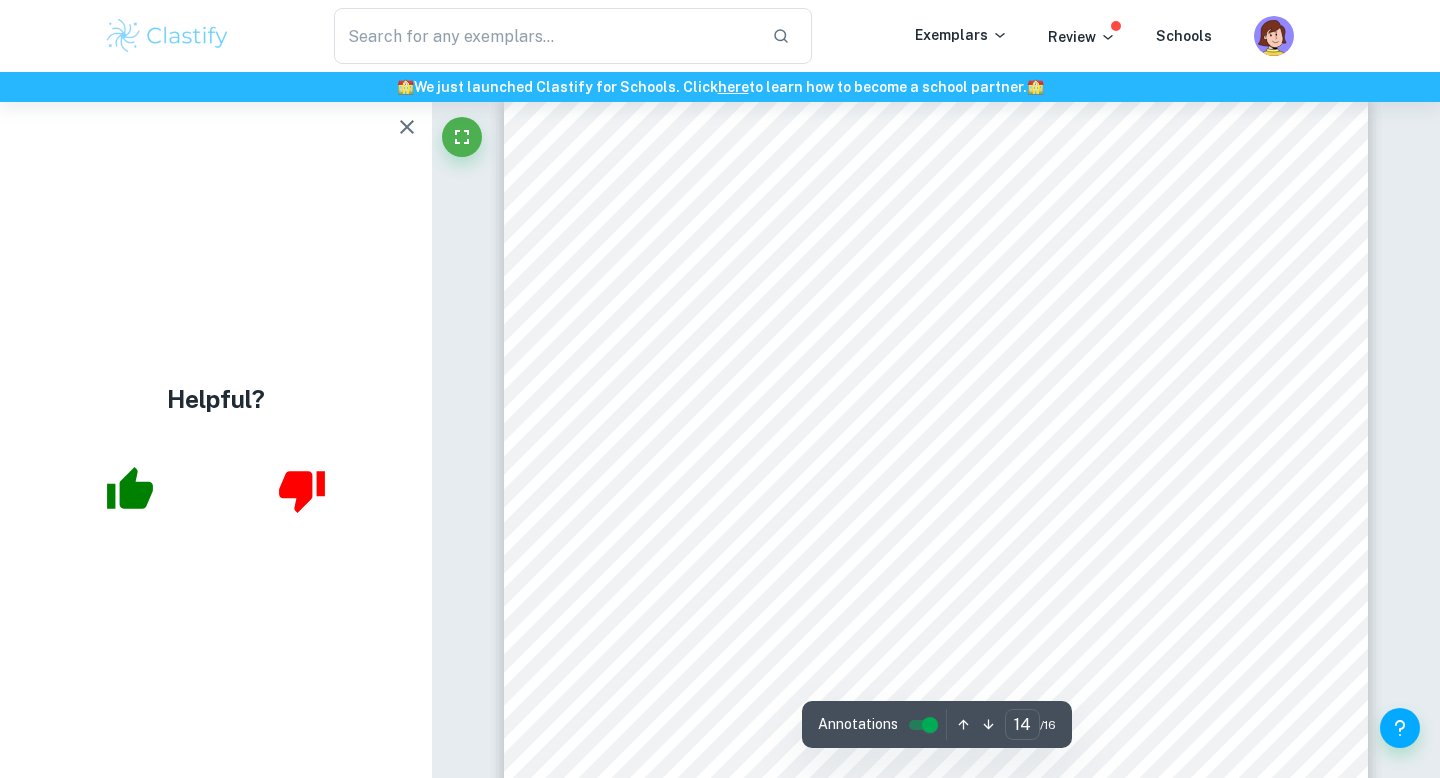 type on "13" 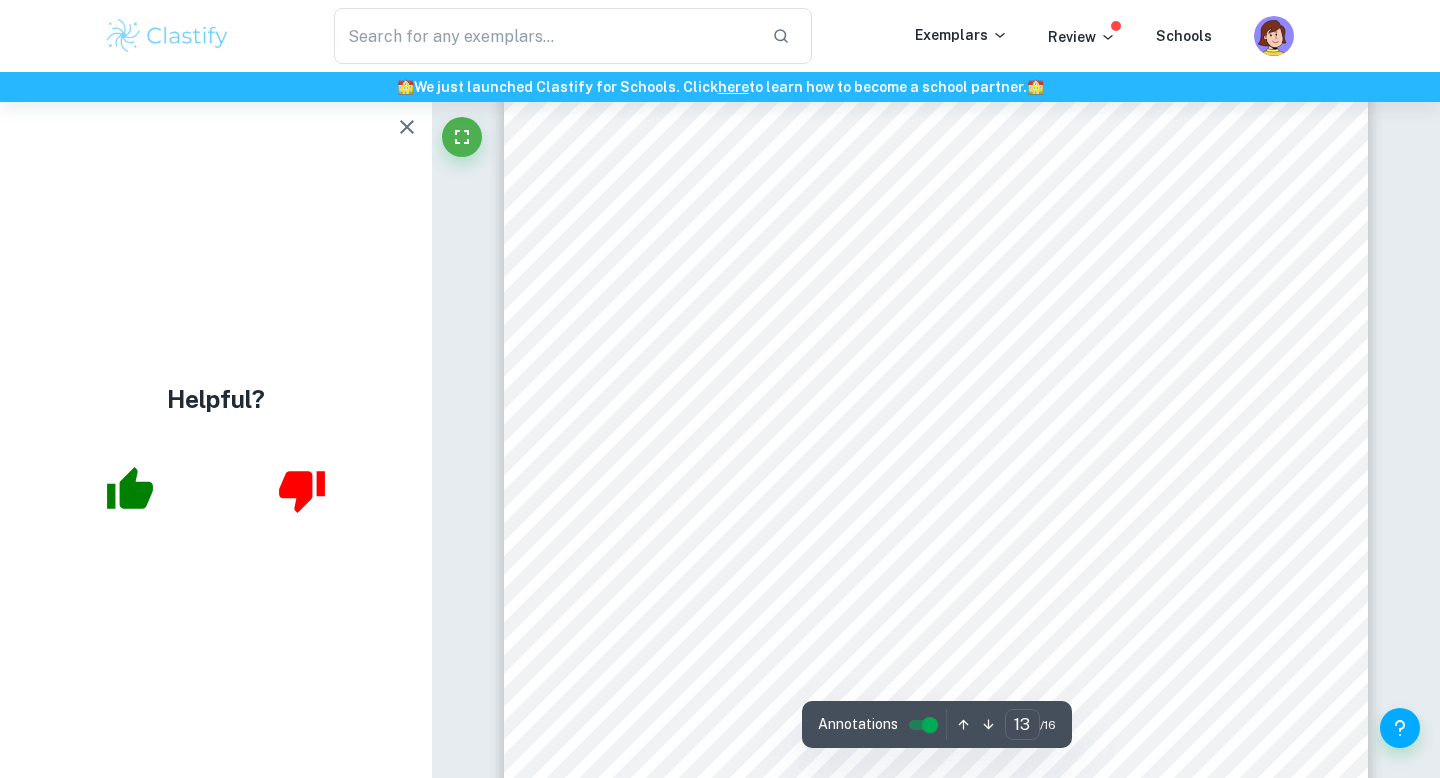 scroll, scrollTop: 15011, scrollLeft: 0, axis: vertical 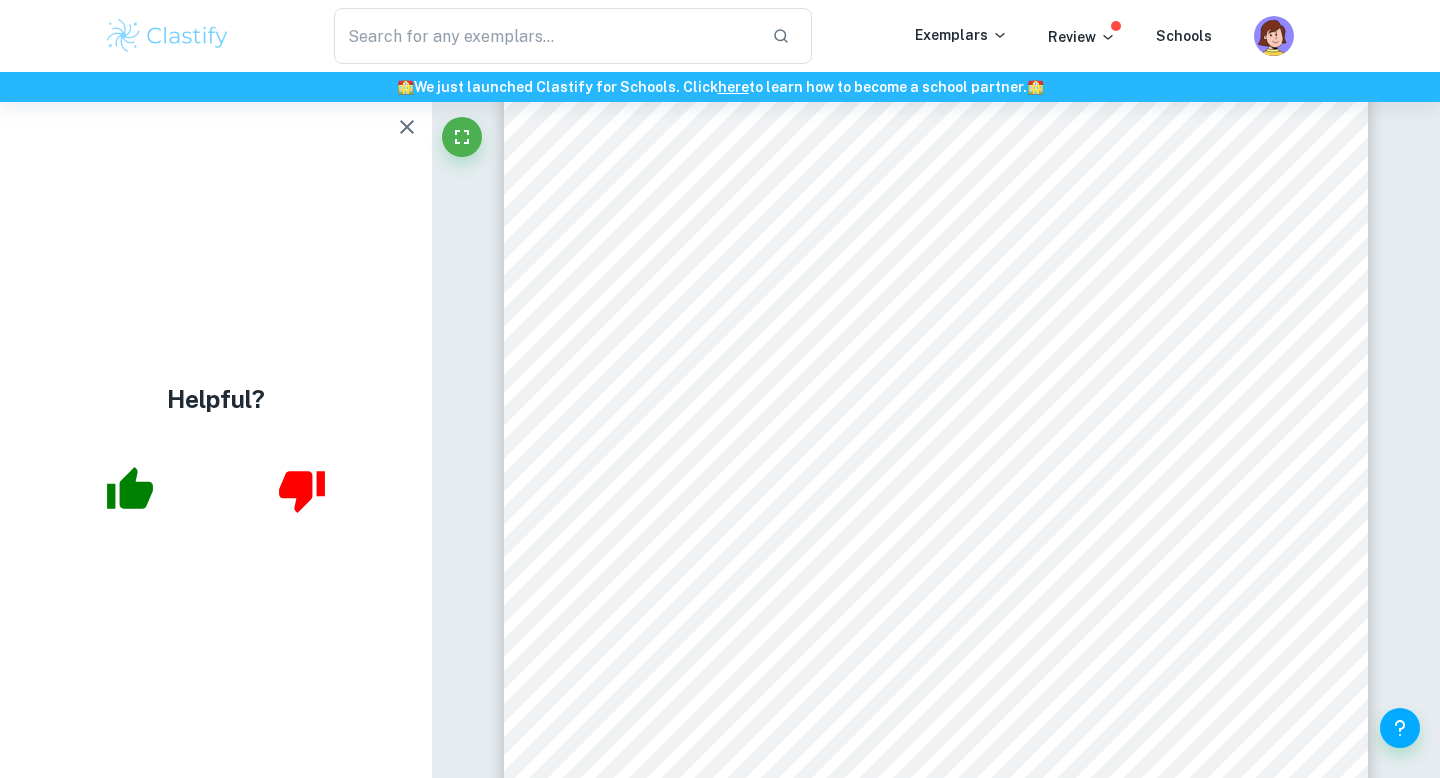 click 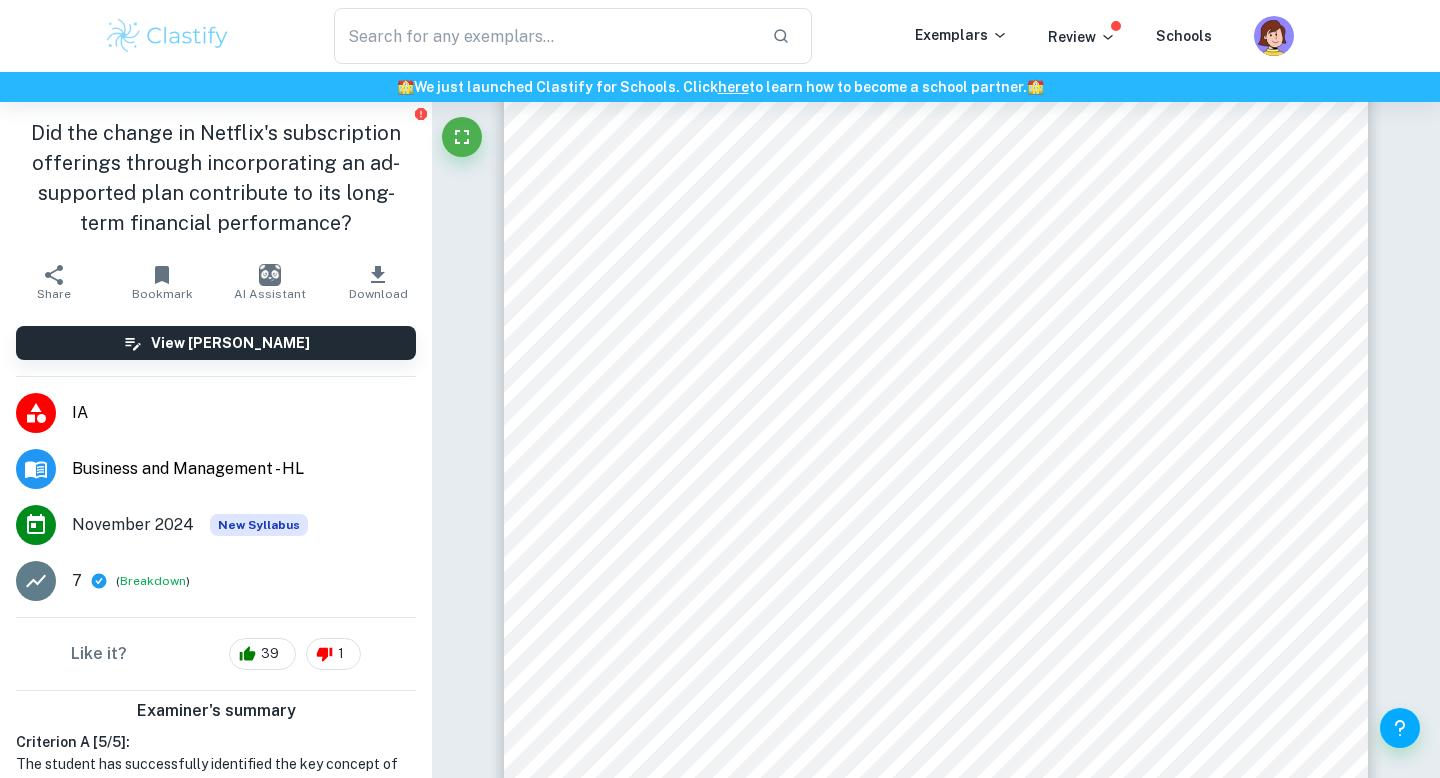 click on "Did the change in Netflix's subscription offerings through incorporating an ad-supported
plan contribute to its long-term financial performance?" at bounding box center (216, 178) 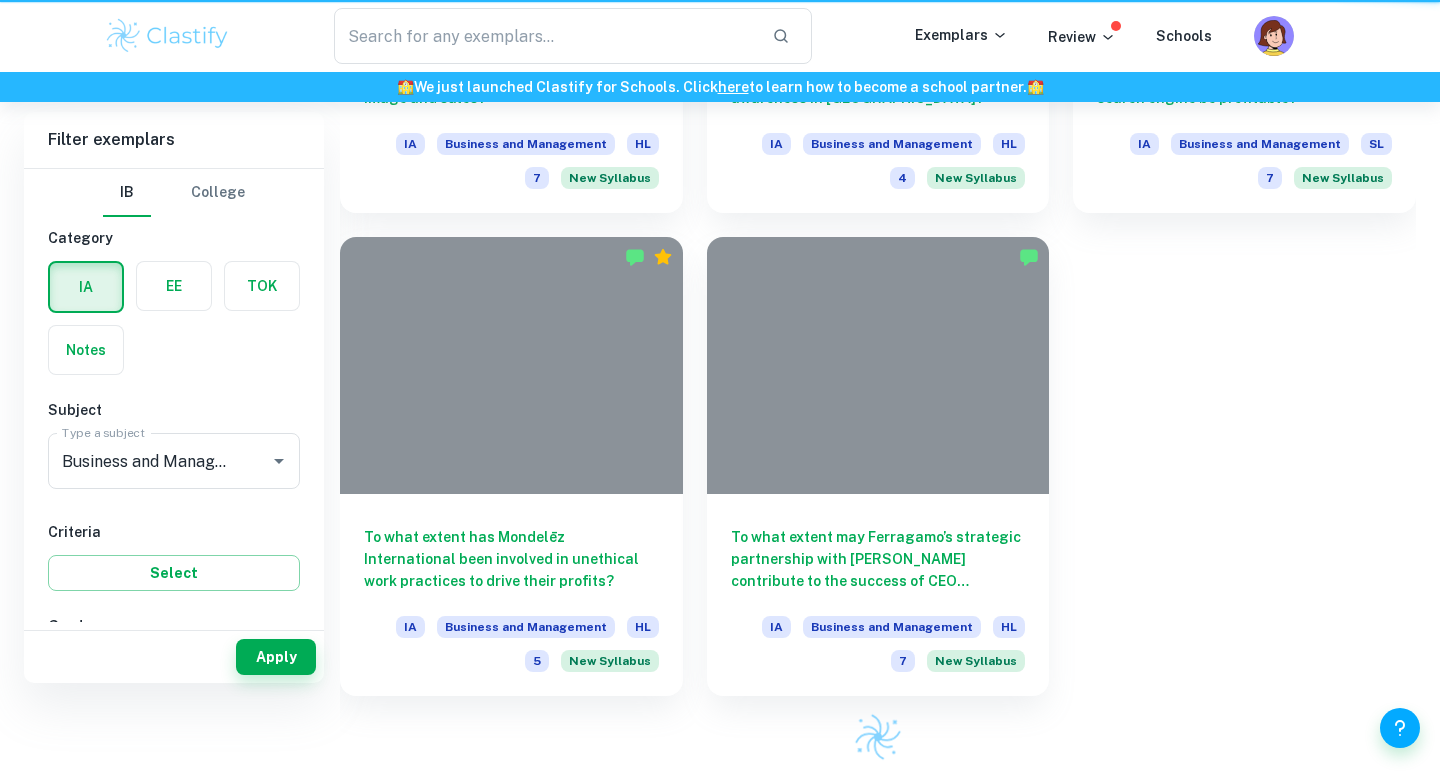 scroll, scrollTop: 477, scrollLeft: 0, axis: vertical 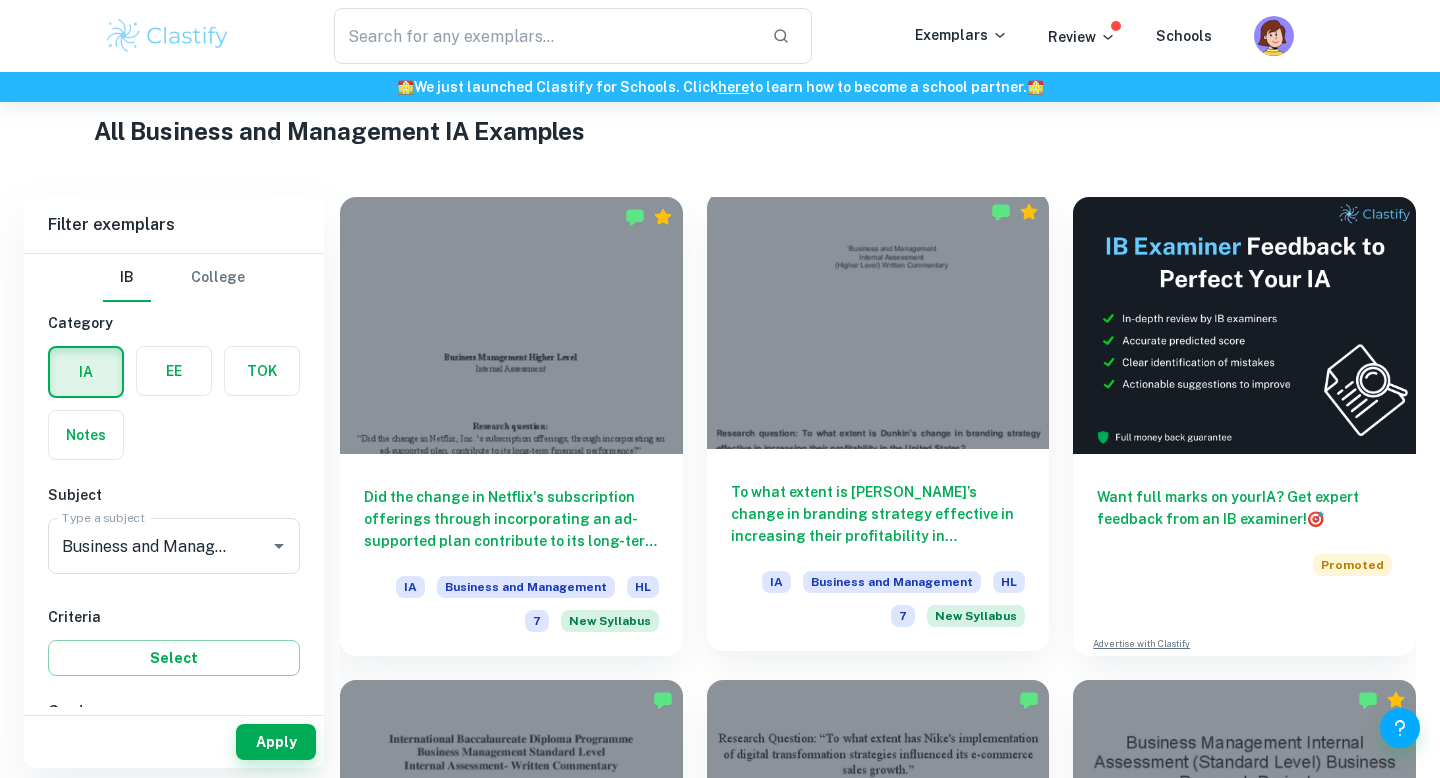 click at bounding box center [878, 320] 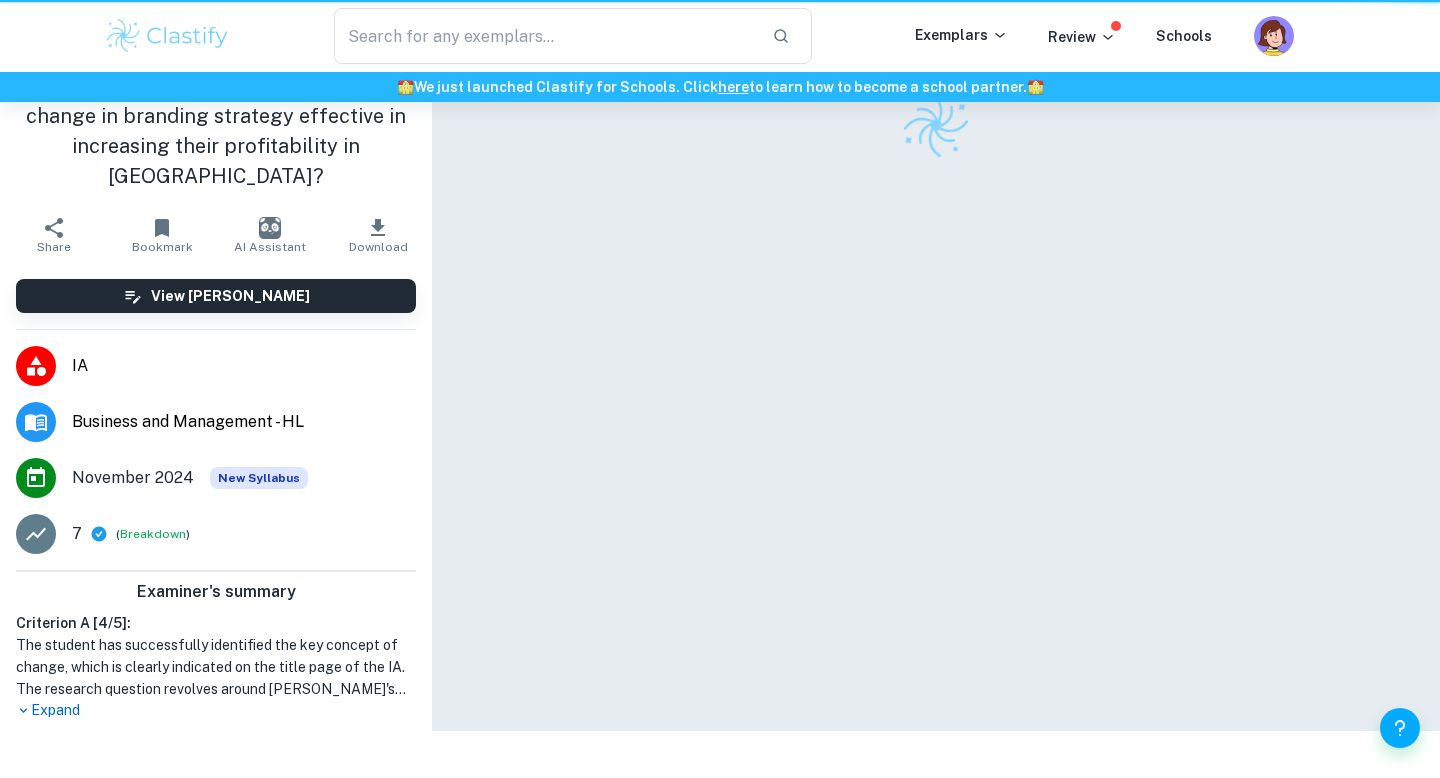 scroll, scrollTop: 0, scrollLeft: 0, axis: both 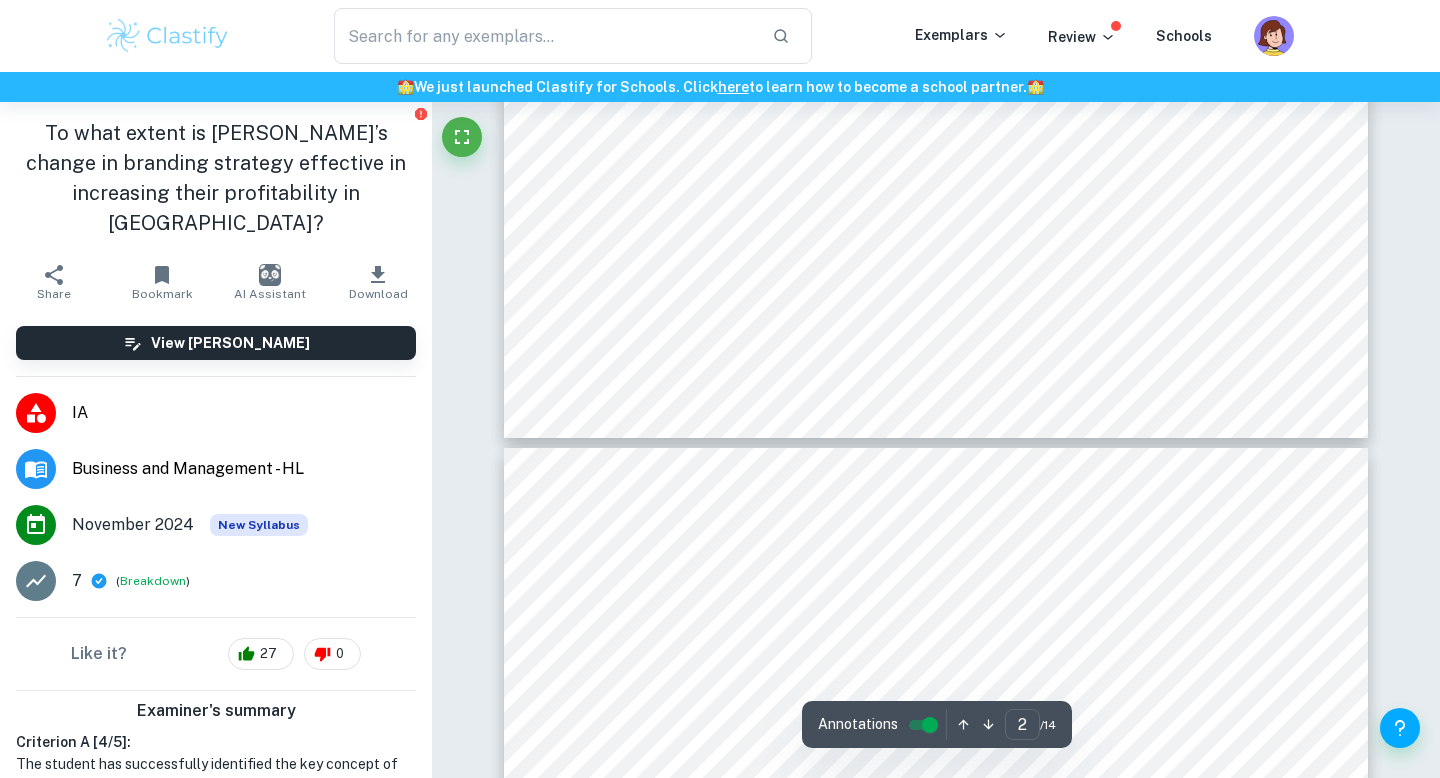 type on "3" 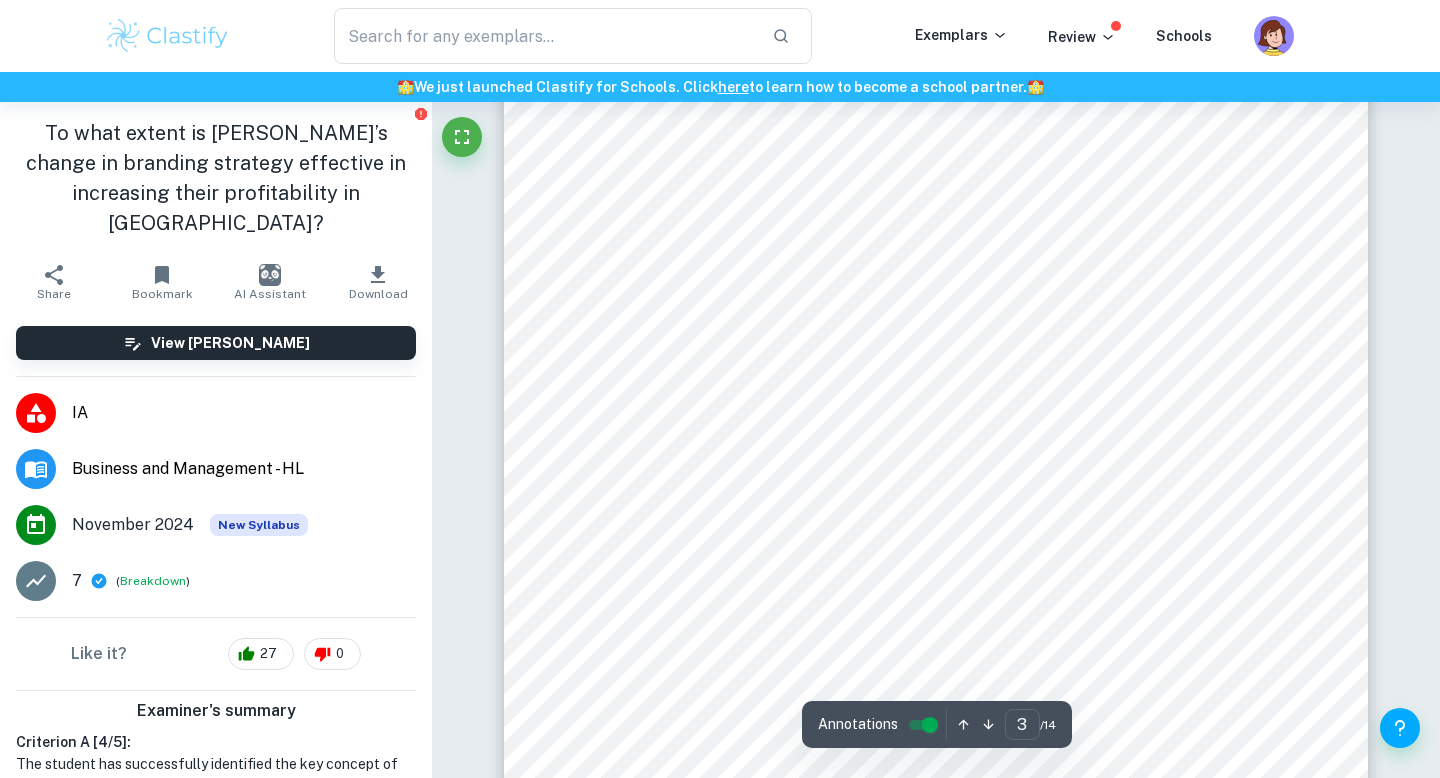 scroll, scrollTop: 2674, scrollLeft: 0, axis: vertical 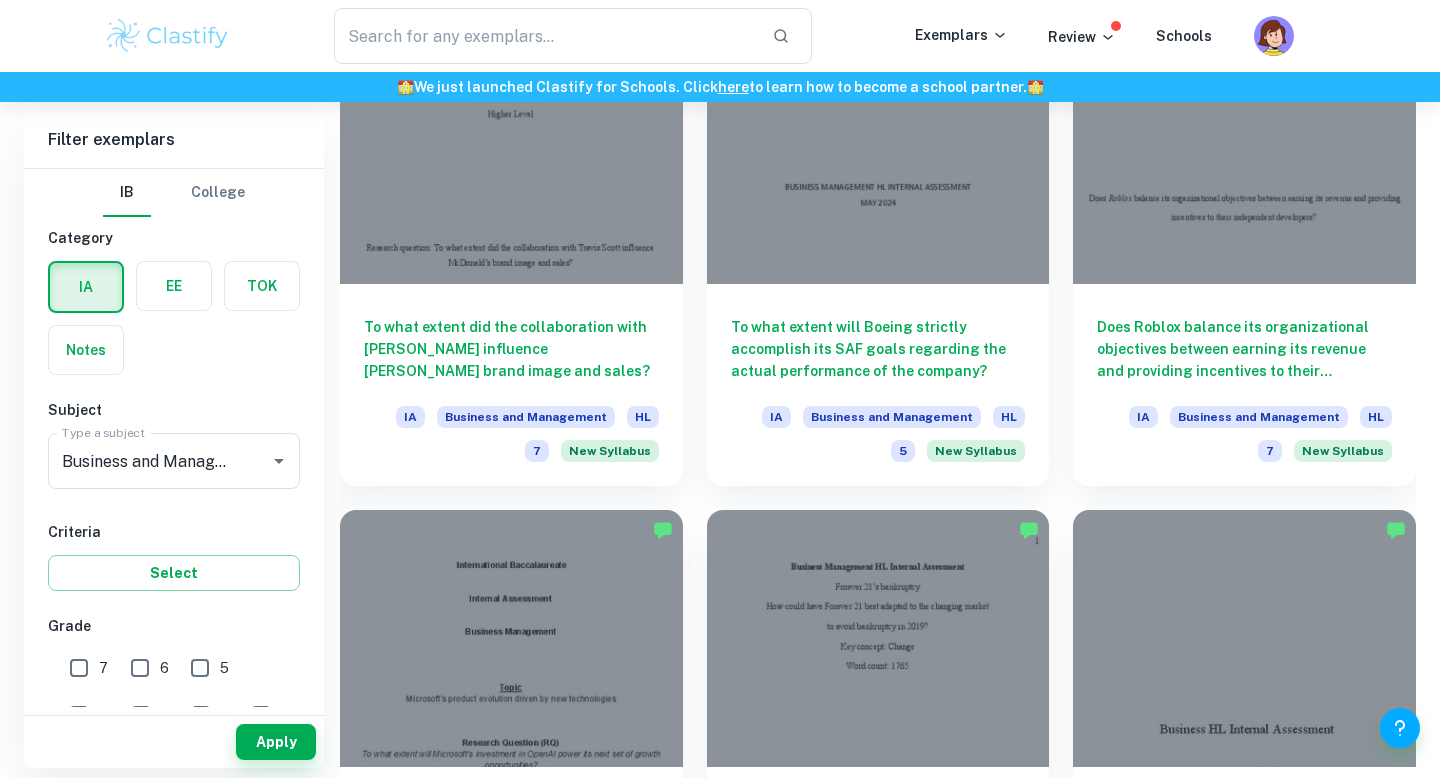 click on "7" at bounding box center (79, 668) 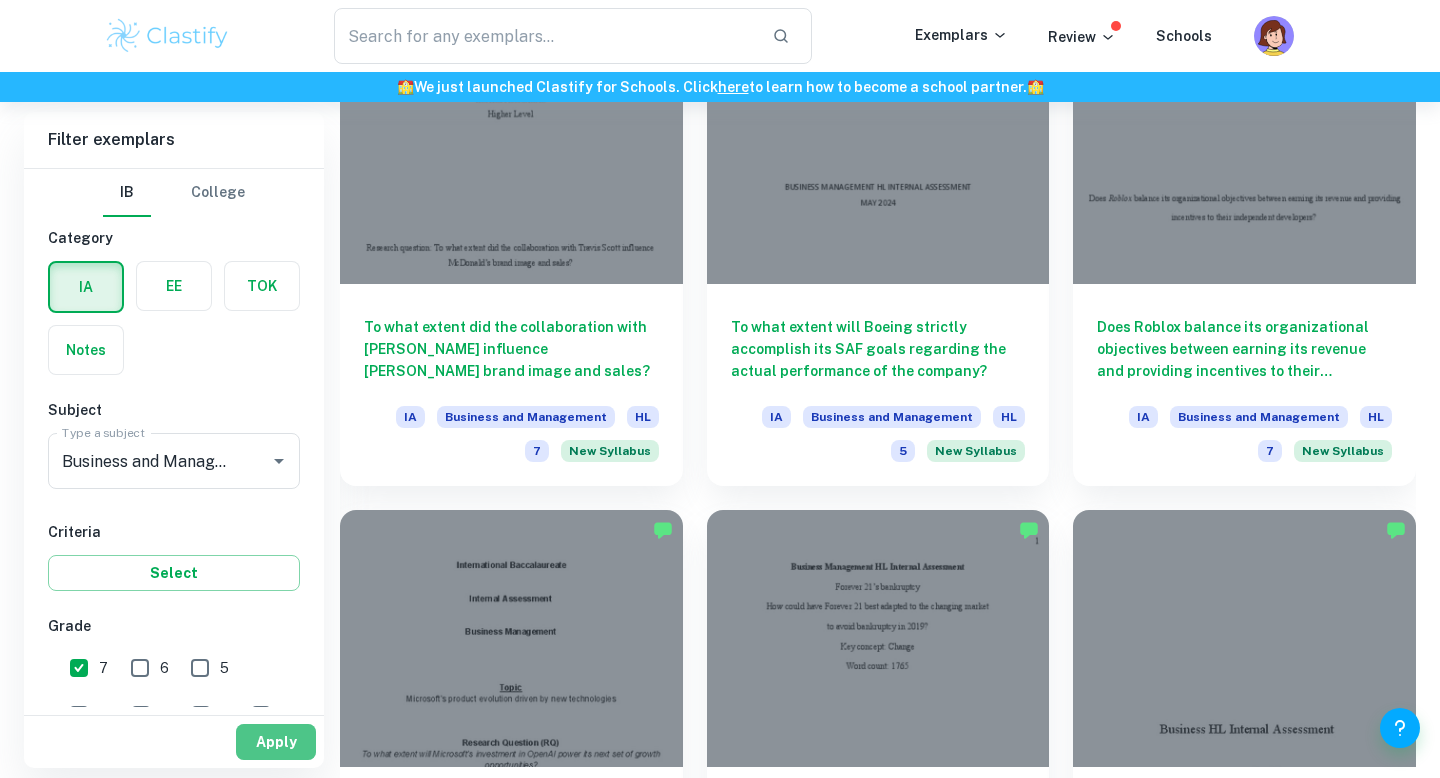 click on "Apply" at bounding box center [276, 742] 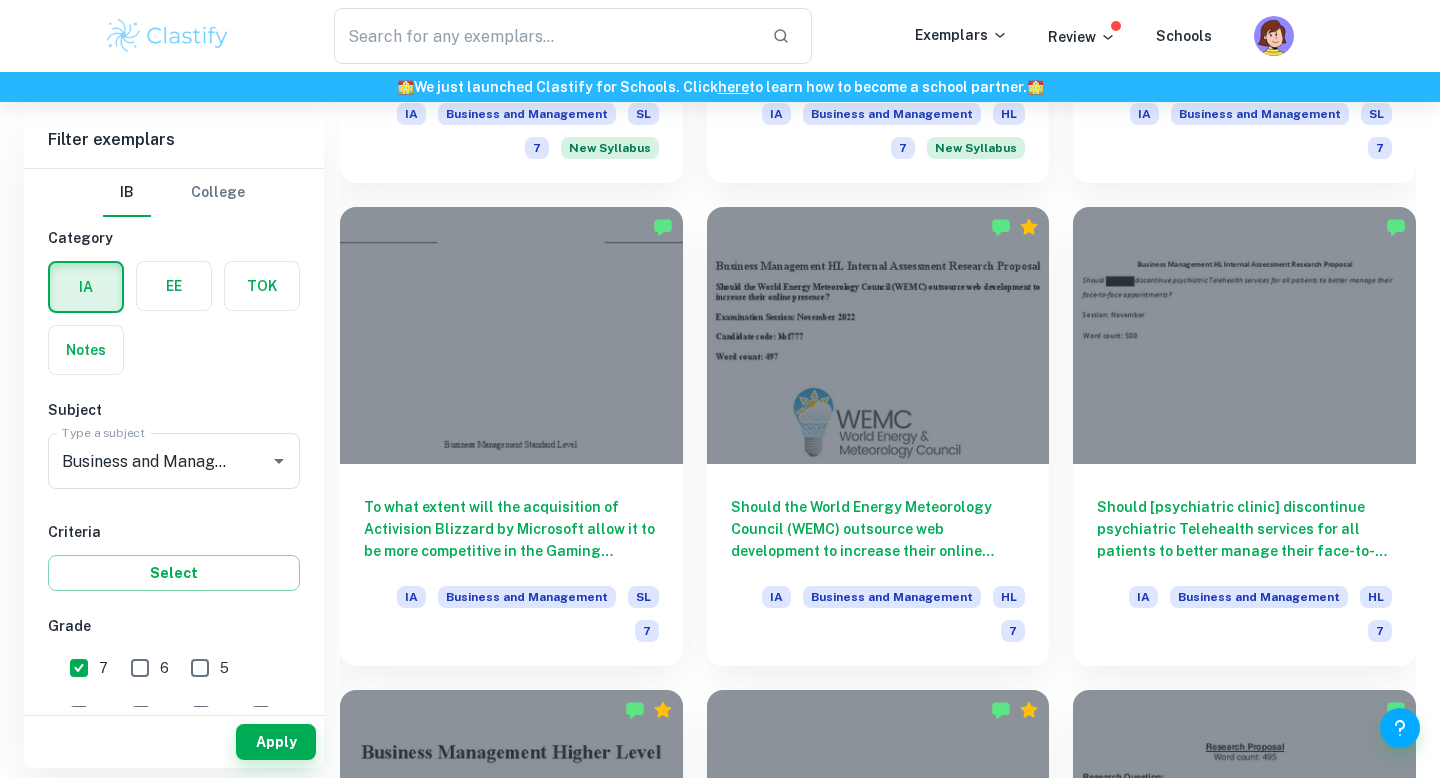 scroll, scrollTop: 4820, scrollLeft: 0, axis: vertical 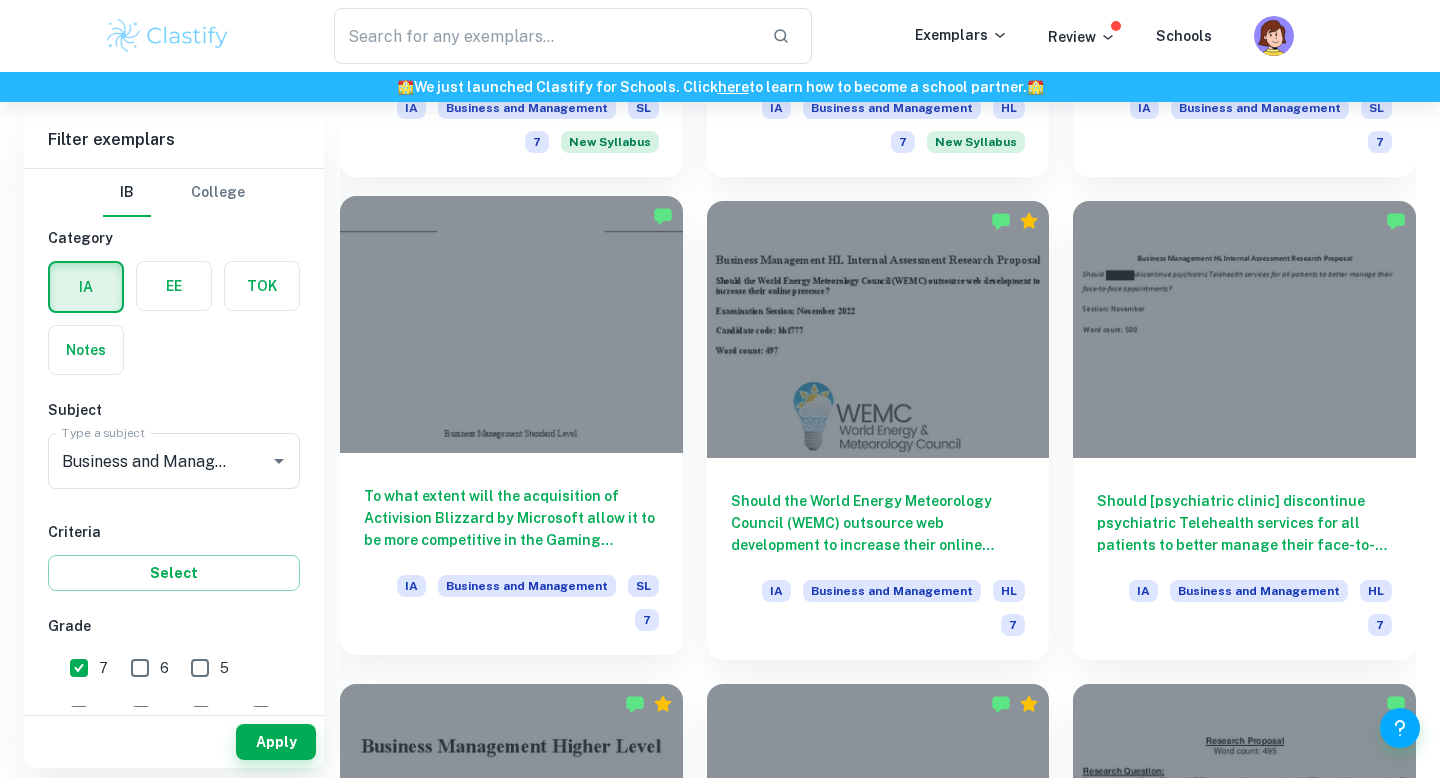 click at bounding box center (511, 324) 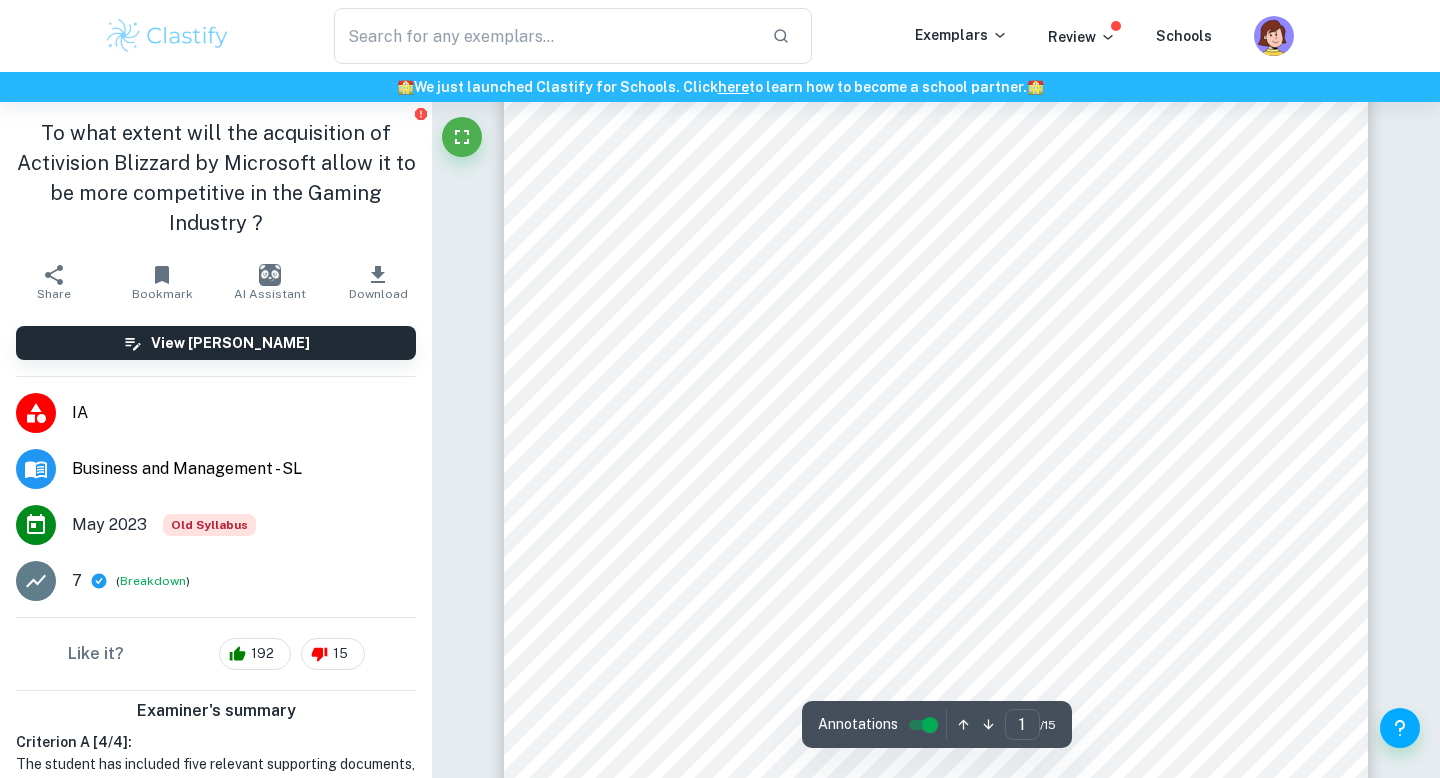scroll, scrollTop: 310, scrollLeft: 0, axis: vertical 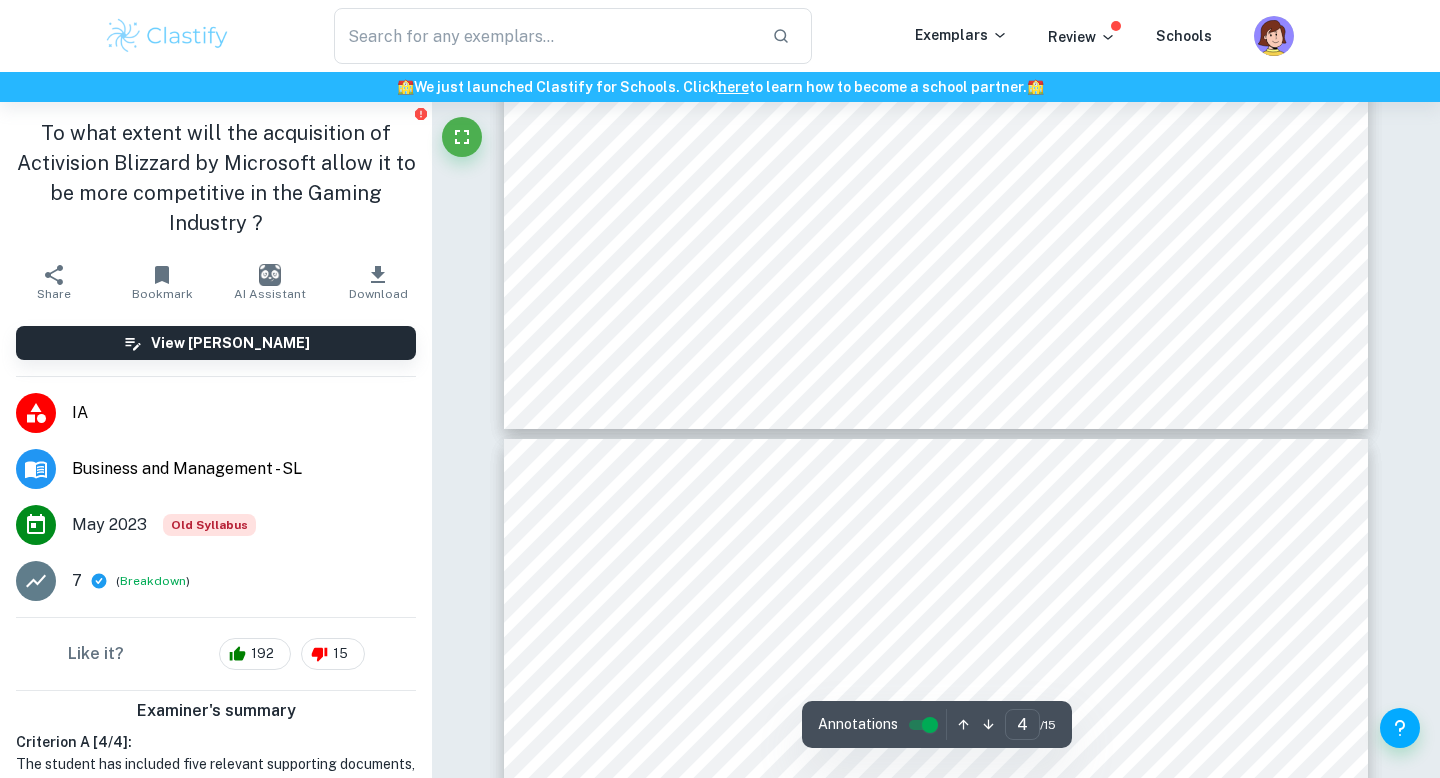 type on "5" 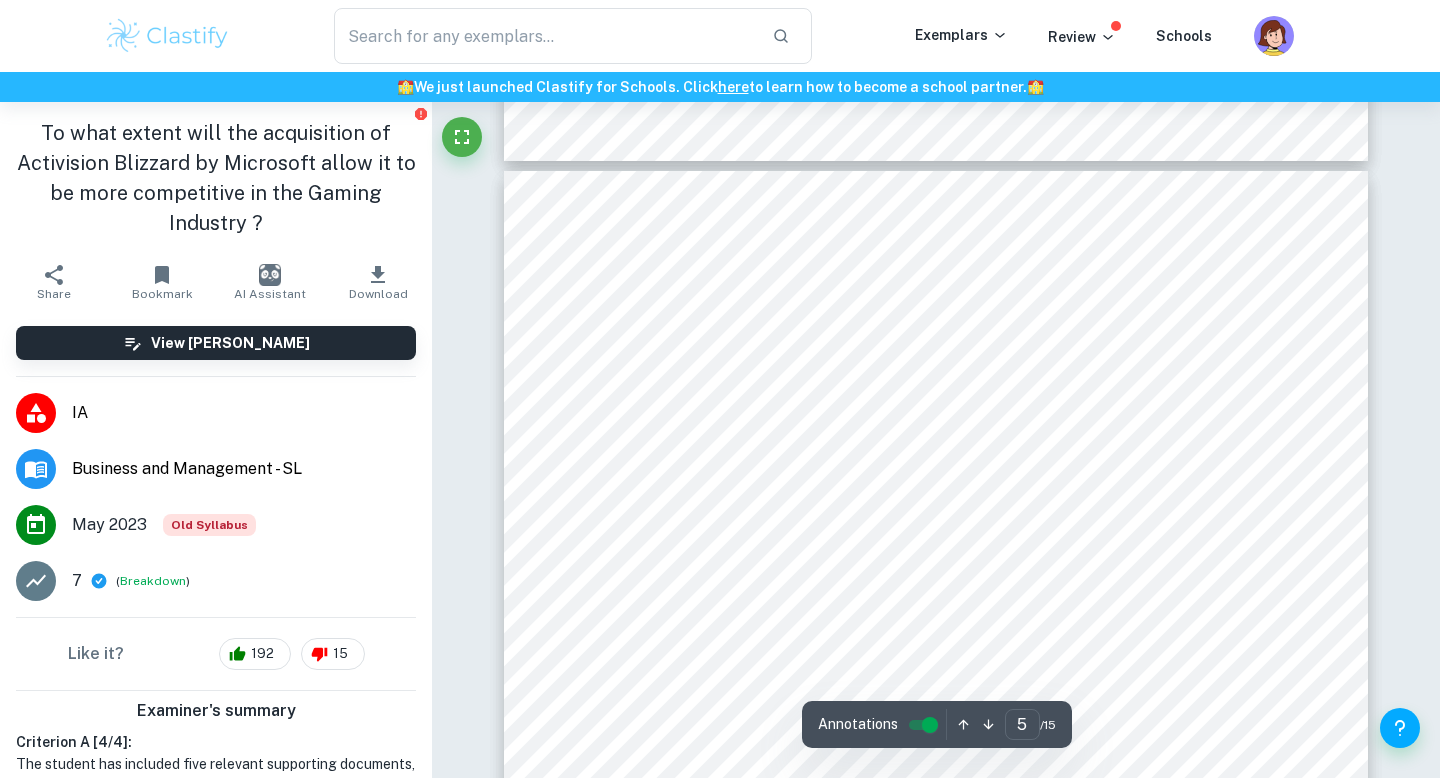 scroll, scrollTop: 4864, scrollLeft: 0, axis: vertical 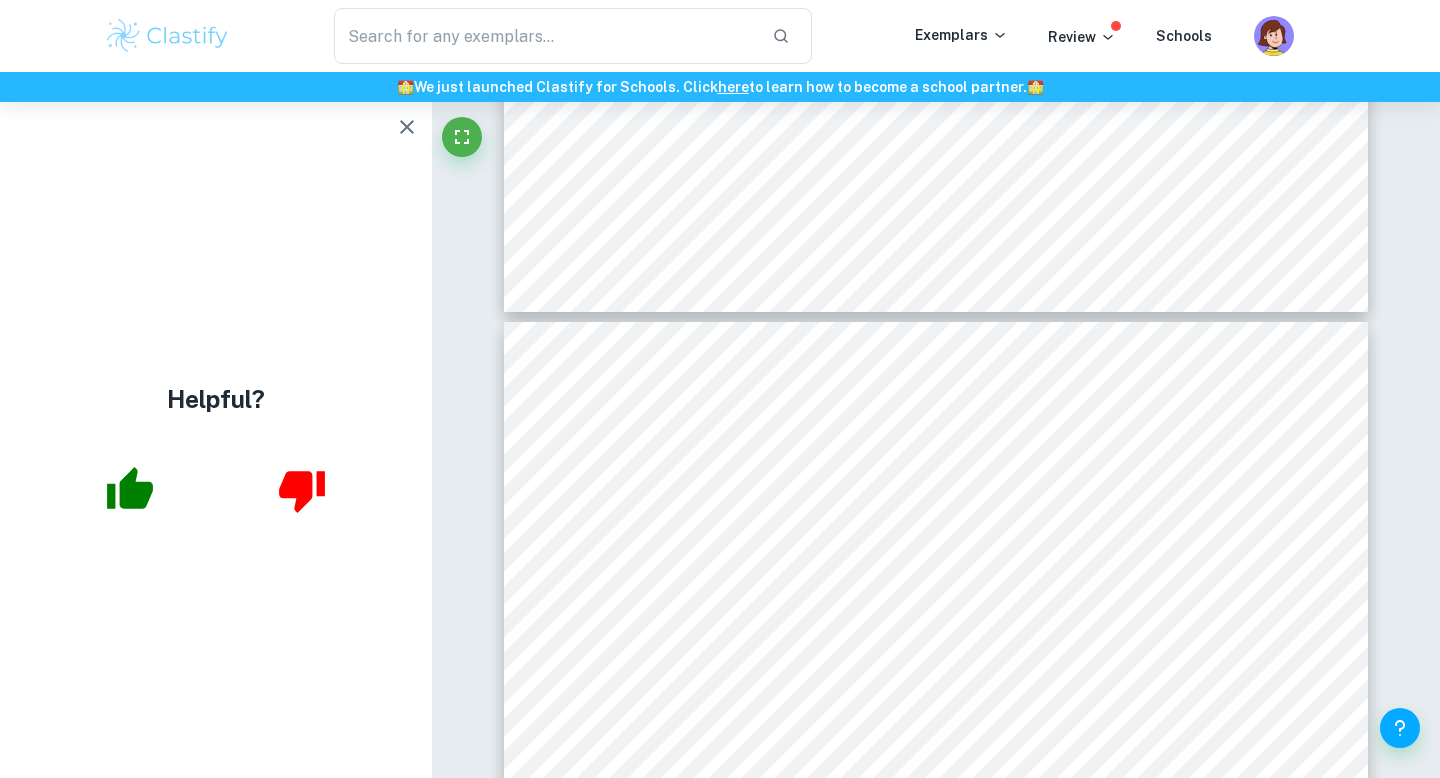 click 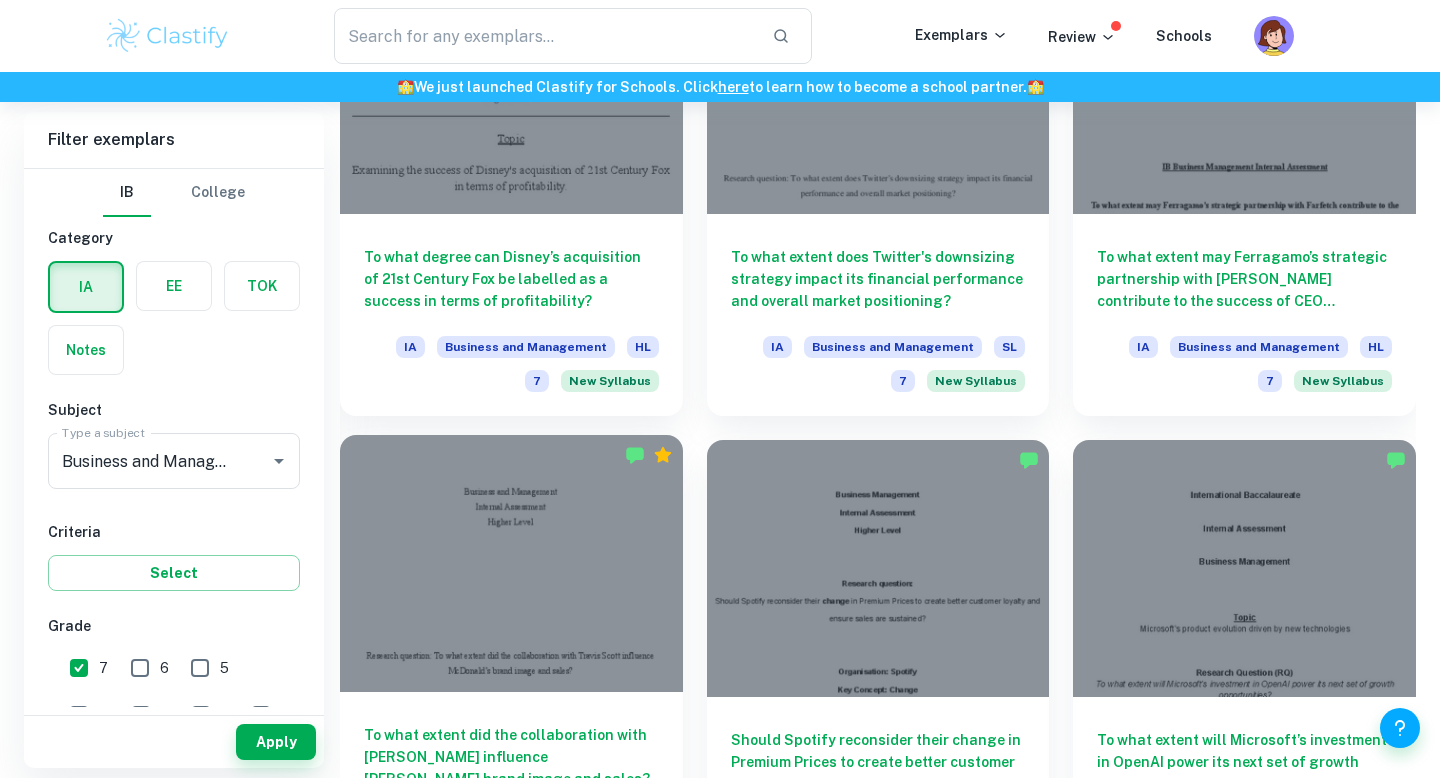 scroll, scrollTop: 1684, scrollLeft: 0, axis: vertical 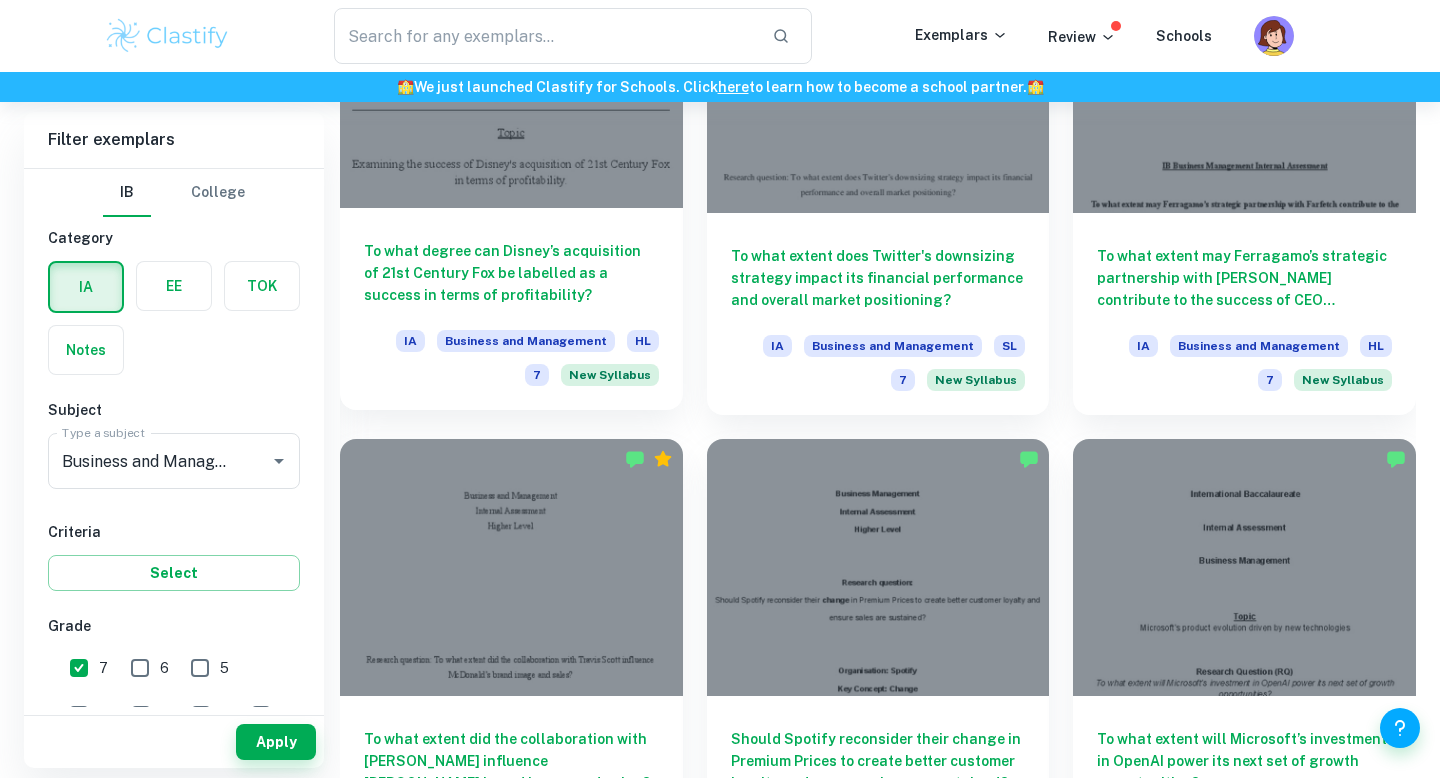 click on "To what degree can Disney’s acquisition of 21st Century Fox be labelled as a success in terms of profitability?" at bounding box center (511, 273) 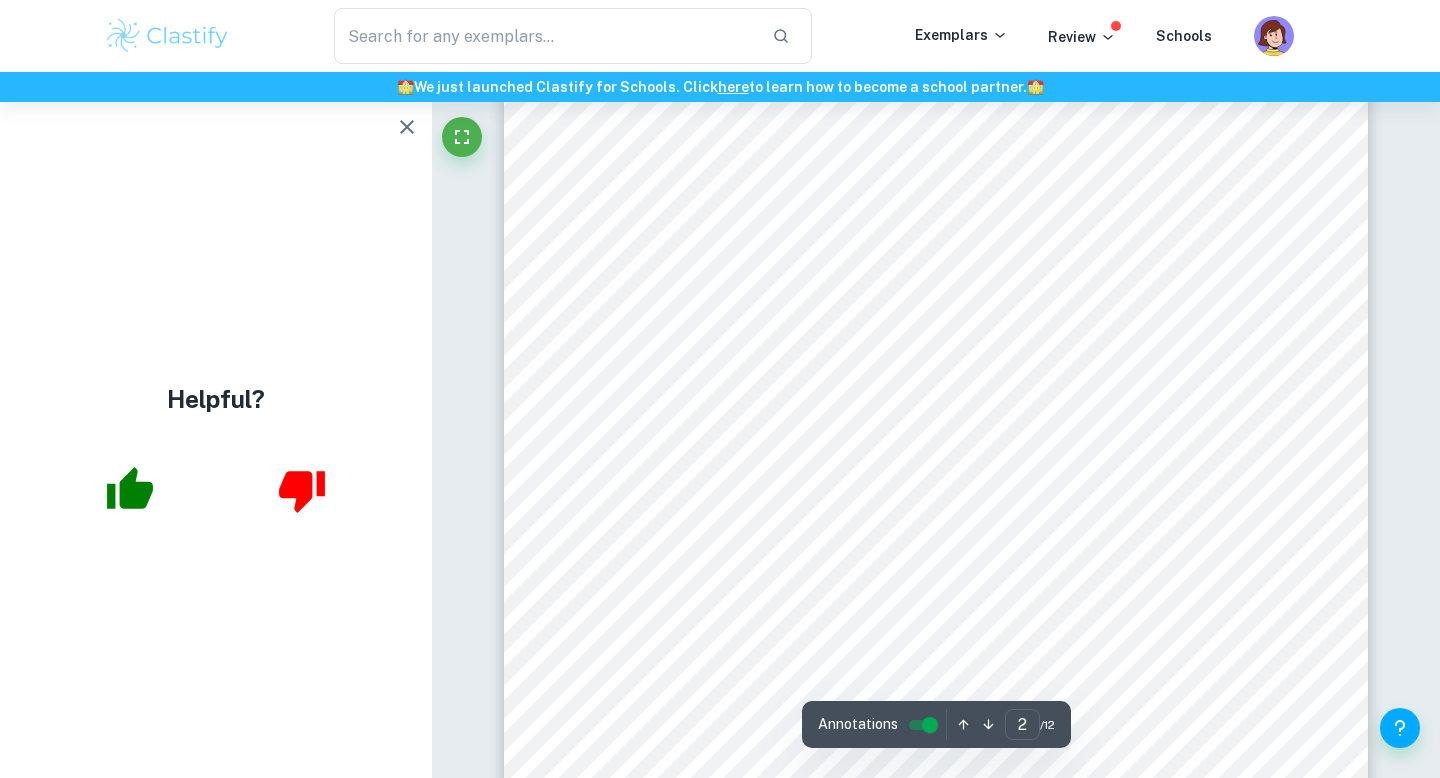 scroll, scrollTop: 1315, scrollLeft: 0, axis: vertical 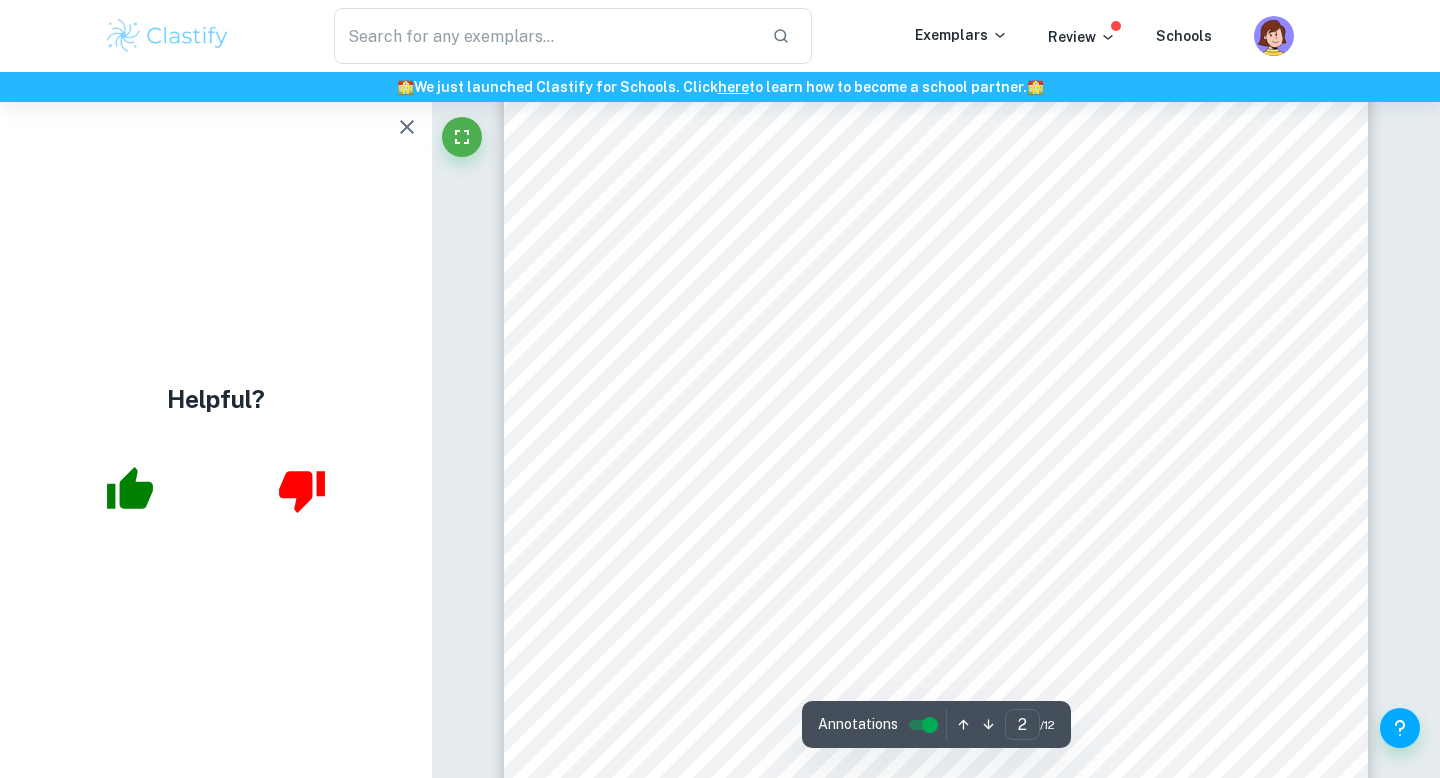 click on "Table of Contents ______________________________________________________________ 1.   Introduction   ................................................................................................................................ 3 2.   Analysis and Discussion .............................................................................................................. 4 3.   SWOT Analysis   ................................................................................................................. 4 3.1.   Strengths ......................................................................................................... 4 3.2.   Opportunities ...................................................................................................5 3.3.   Weaknesses ..................................................................................................... 5 3.4.   Threats .............................................................................................................6 4.   5.   6.   7." at bounding box center (936, 634) 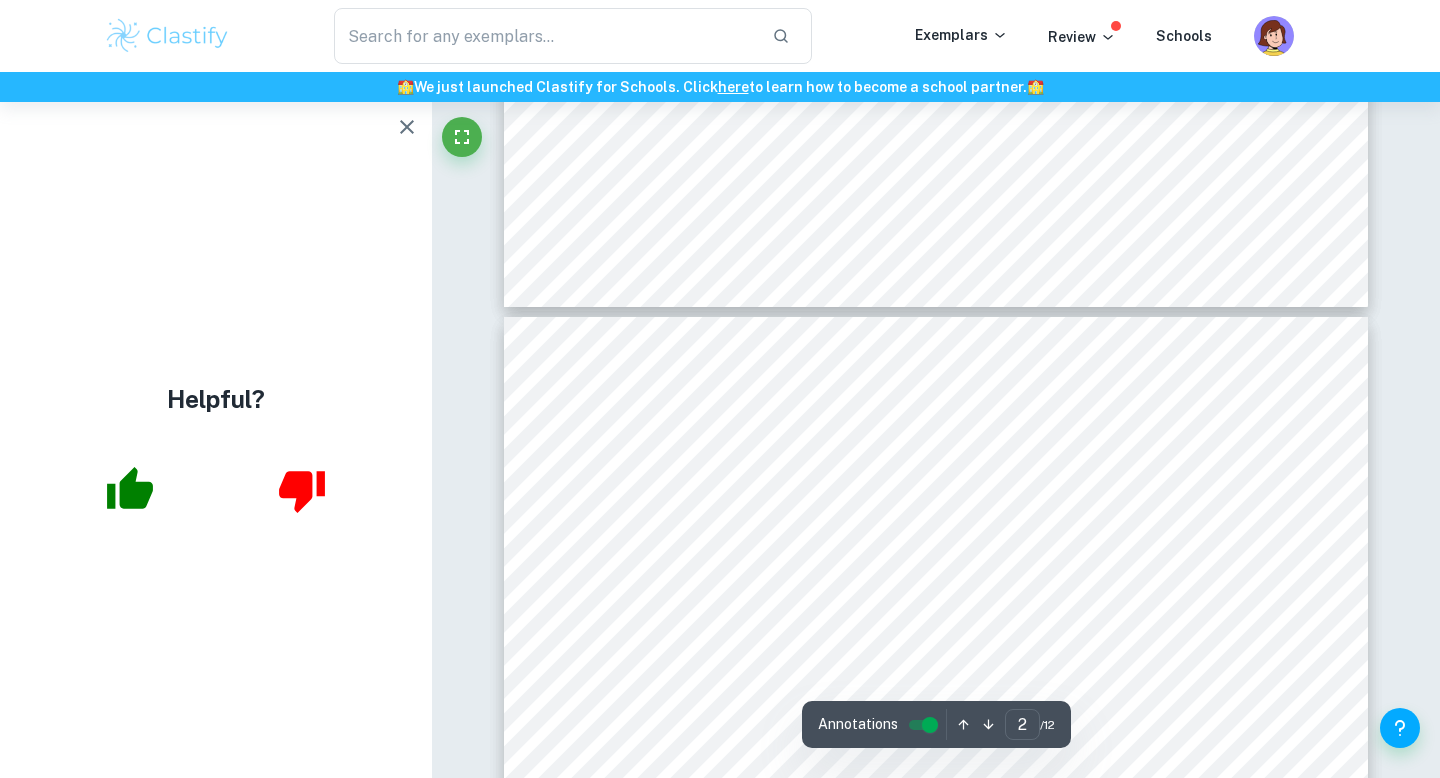 type on "3" 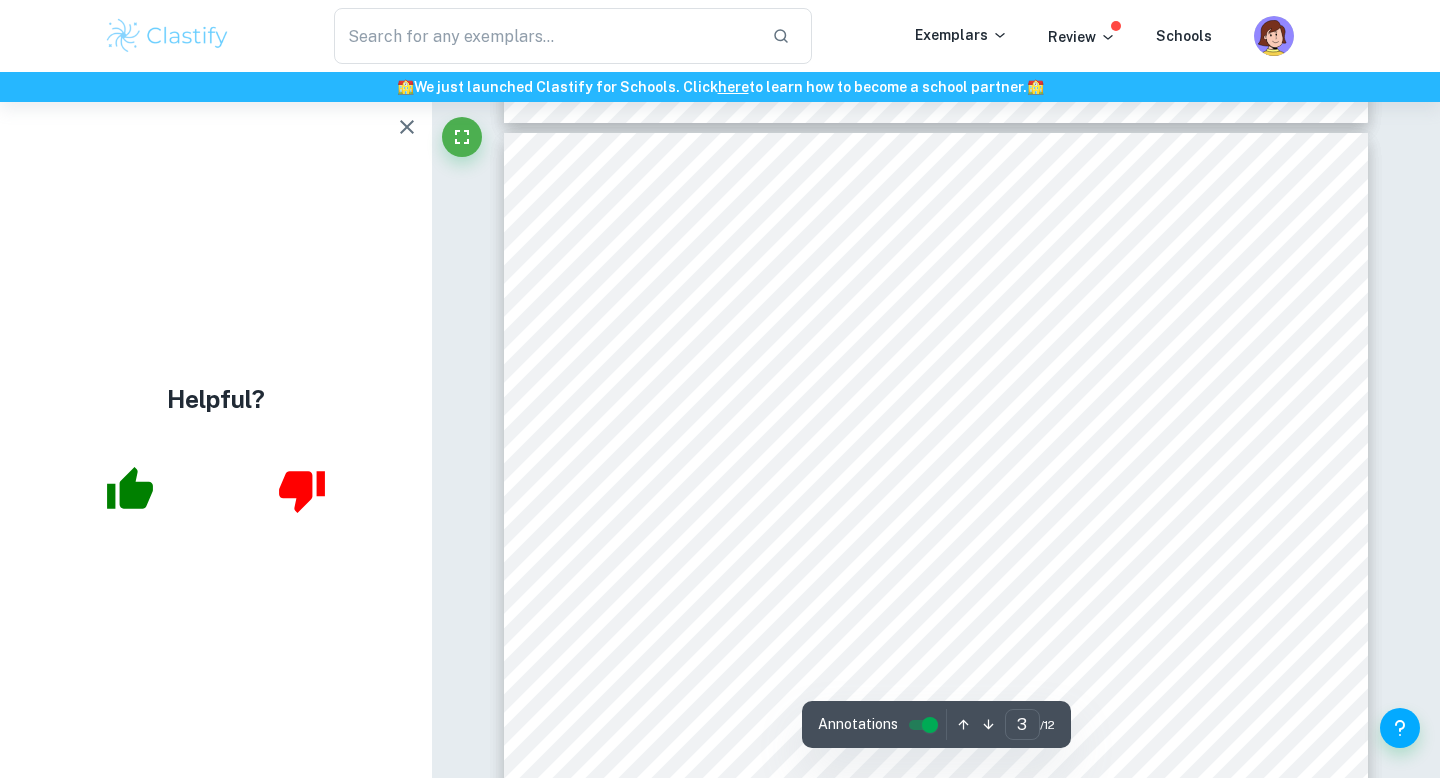 scroll, scrollTop: 2387, scrollLeft: 0, axis: vertical 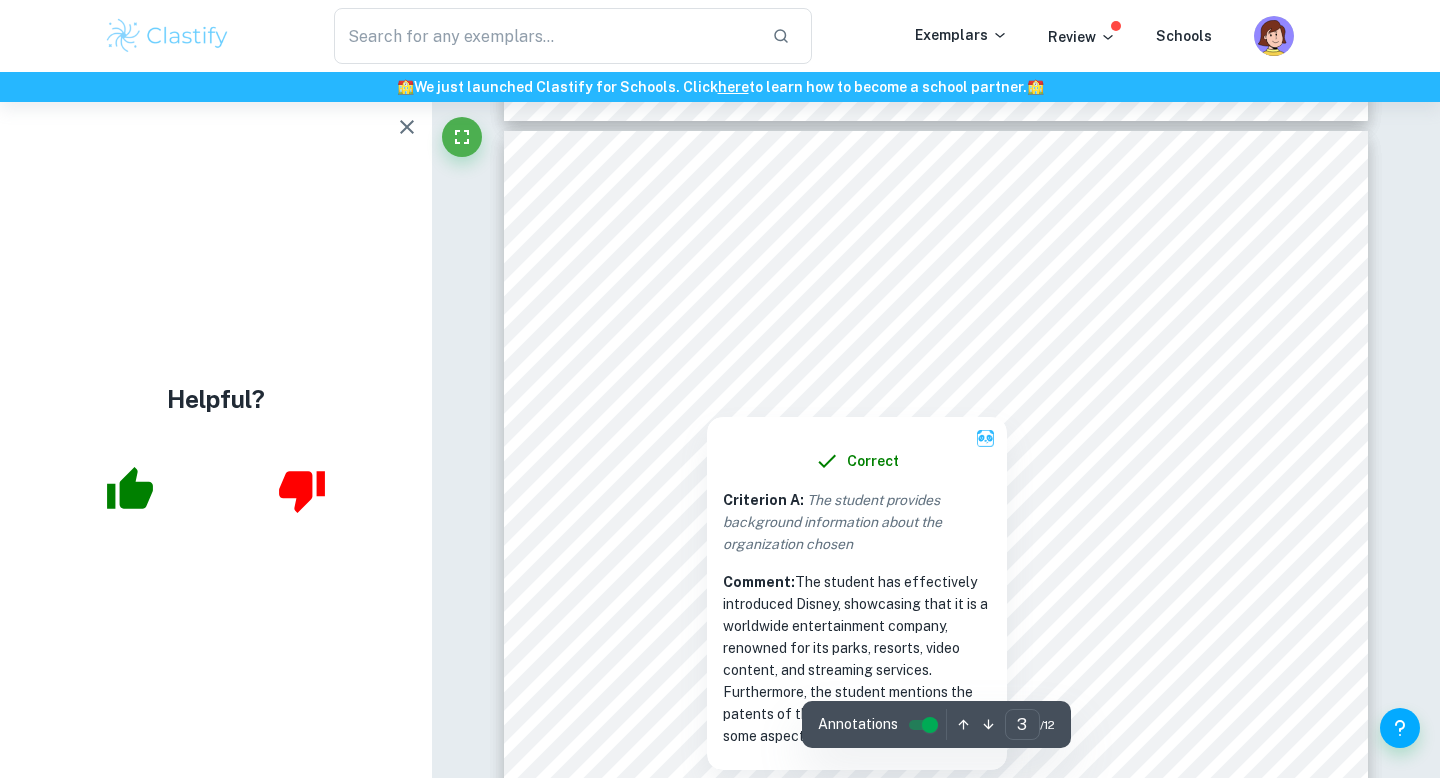 click at bounding box center (936, 291) 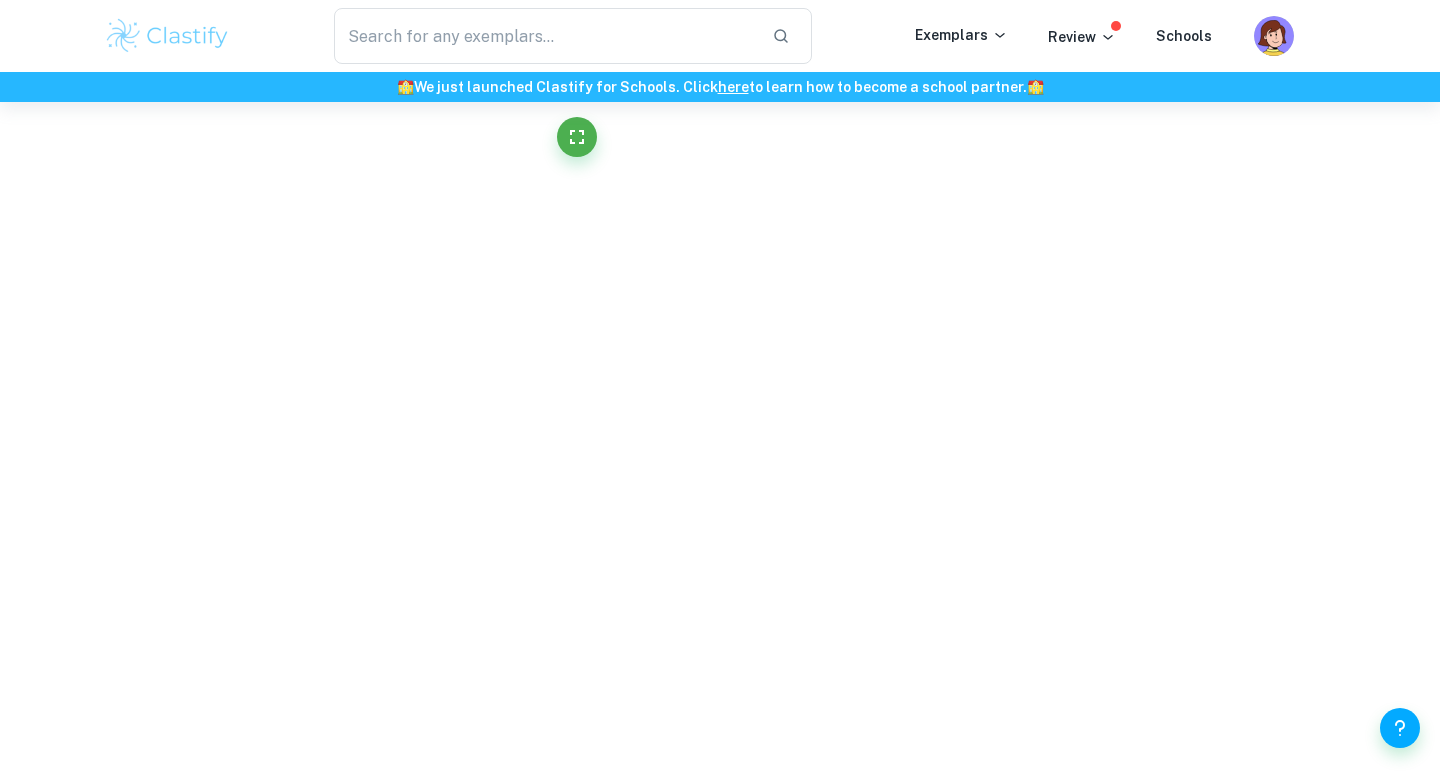 scroll, scrollTop: 2378, scrollLeft: 0, axis: vertical 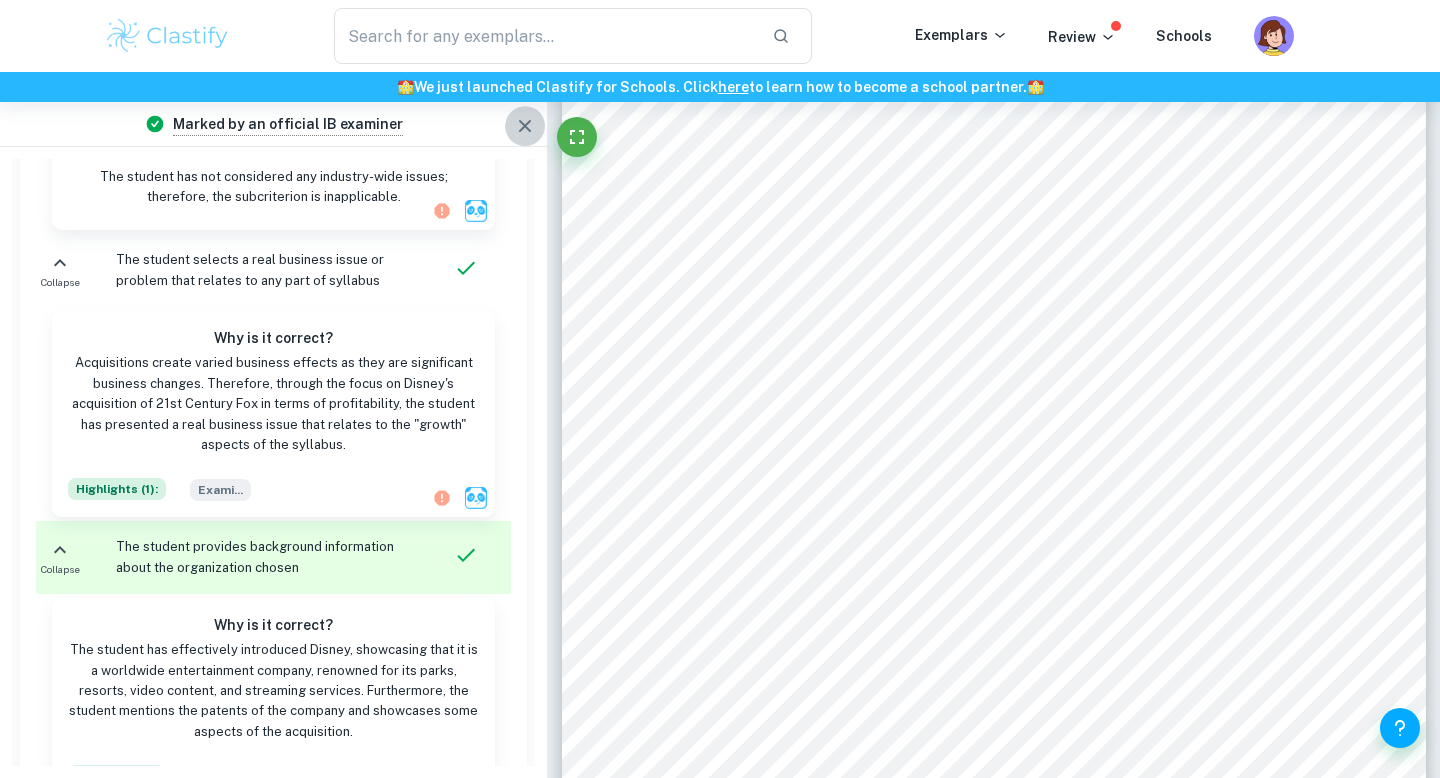 click 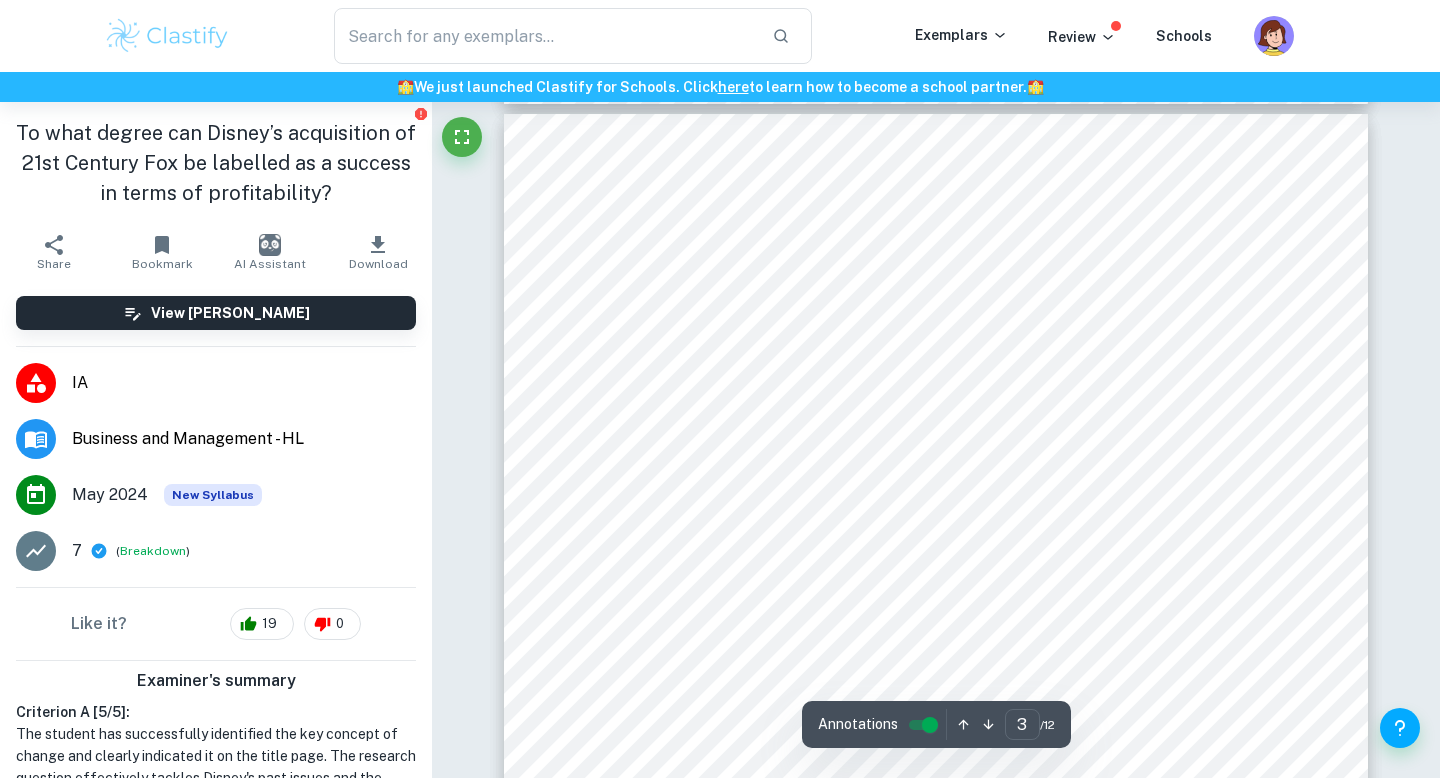 scroll, scrollTop: 2273, scrollLeft: 0, axis: vertical 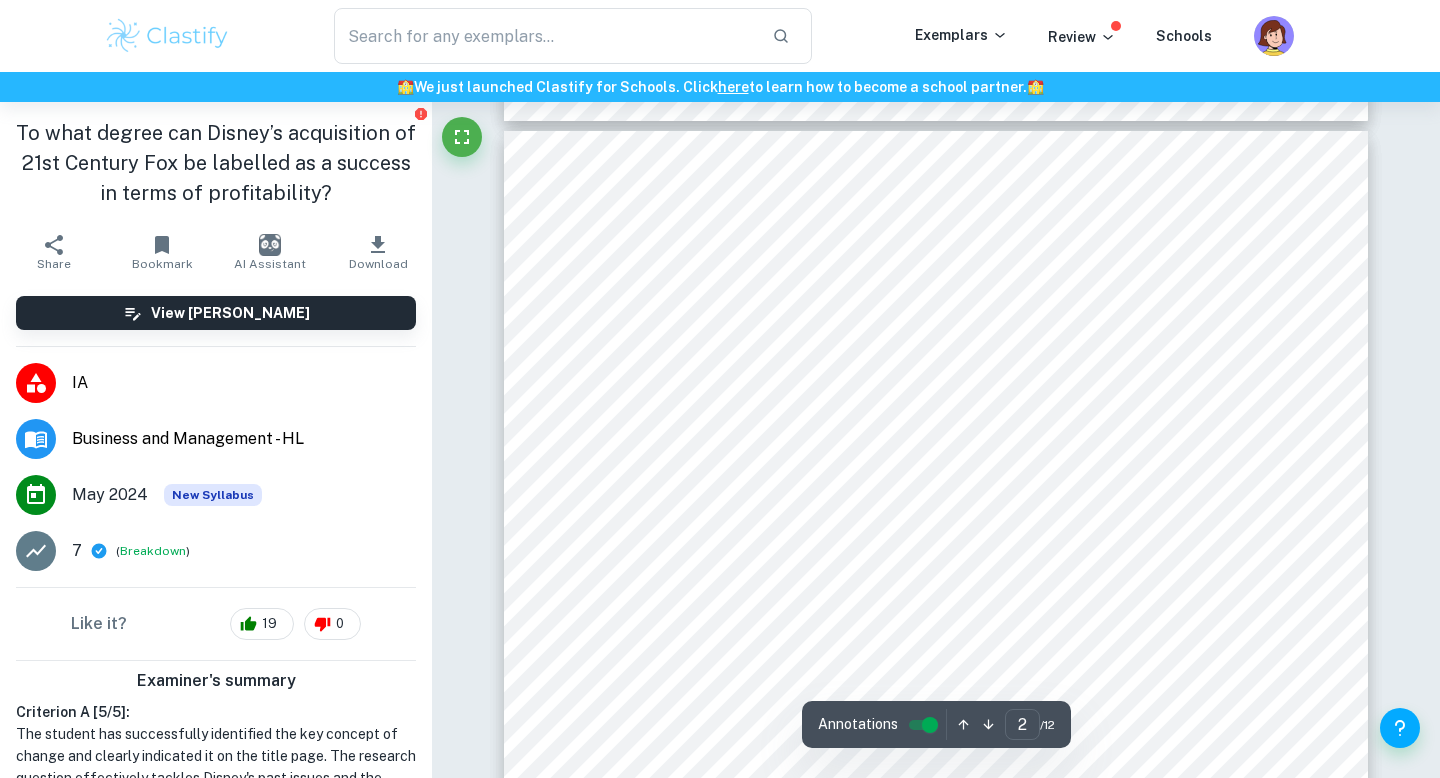 type on "1" 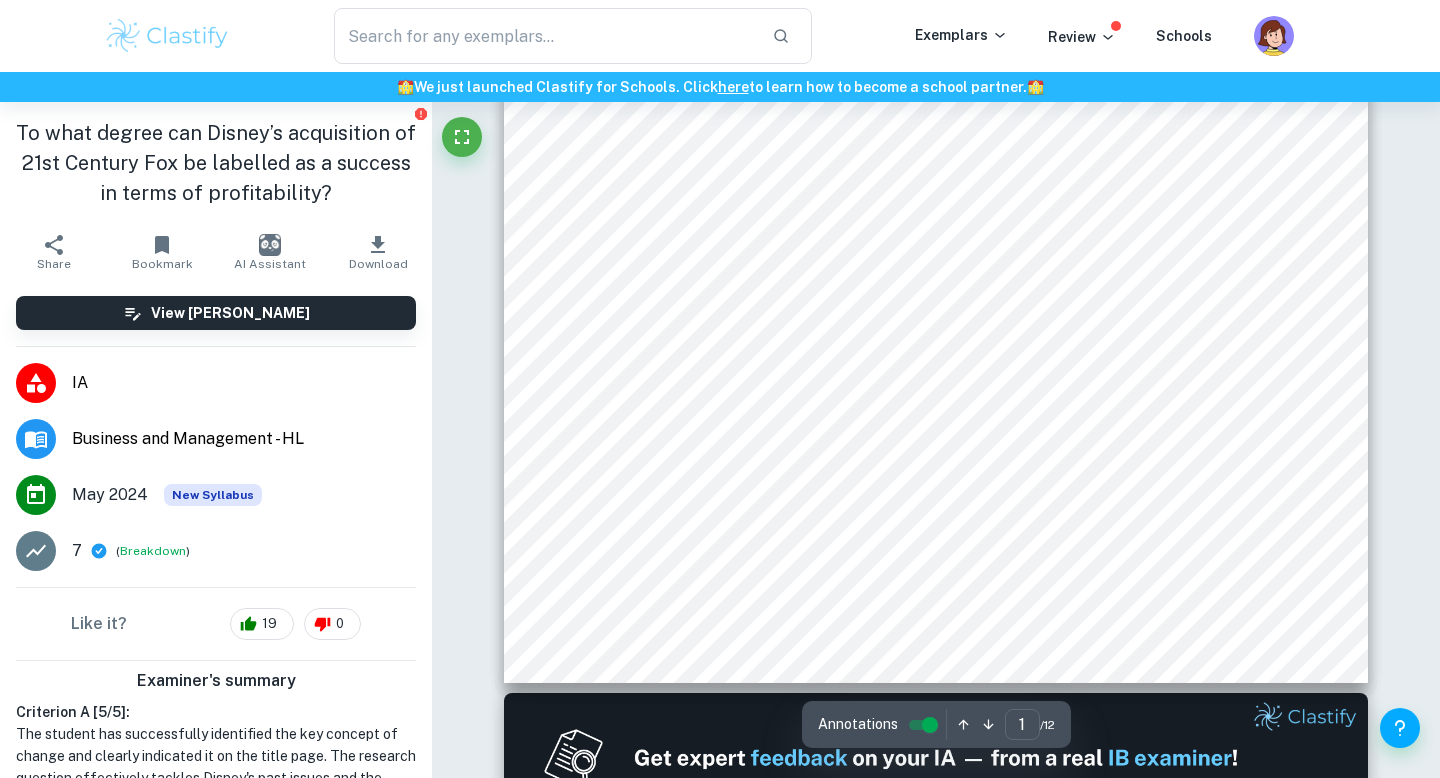 scroll, scrollTop: 558, scrollLeft: 0, axis: vertical 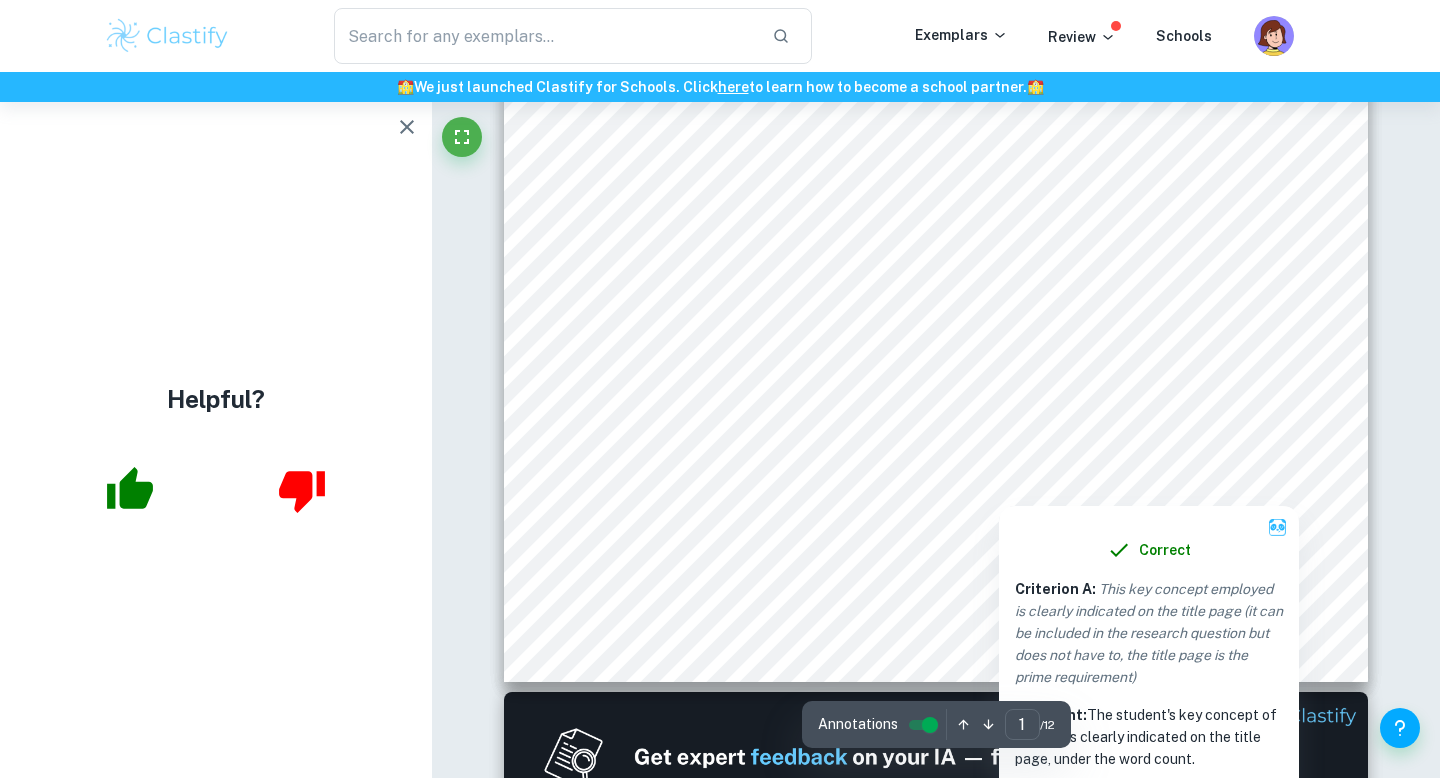 click at bounding box center (999, 487) 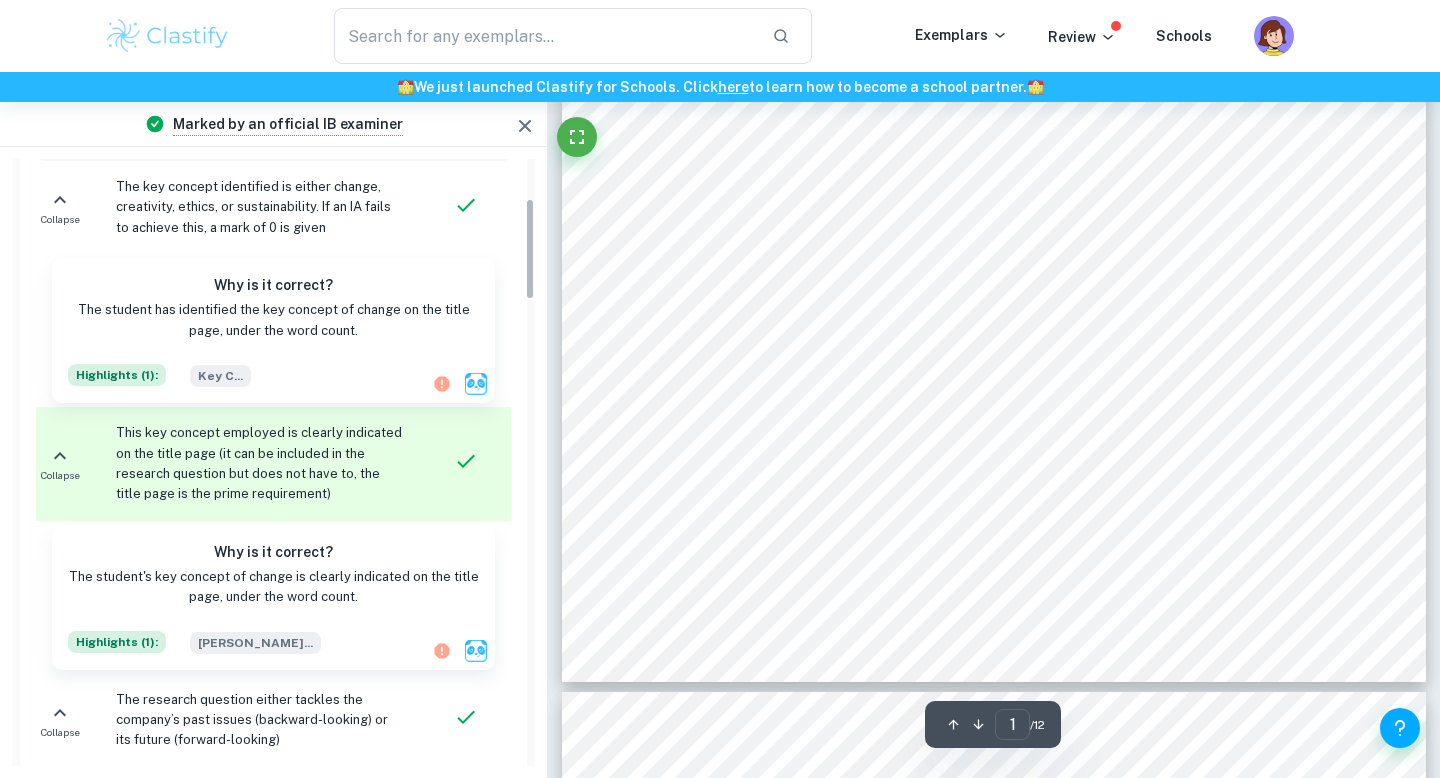 scroll, scrollTop: 230, scrollLeft: 0, axis: vertical 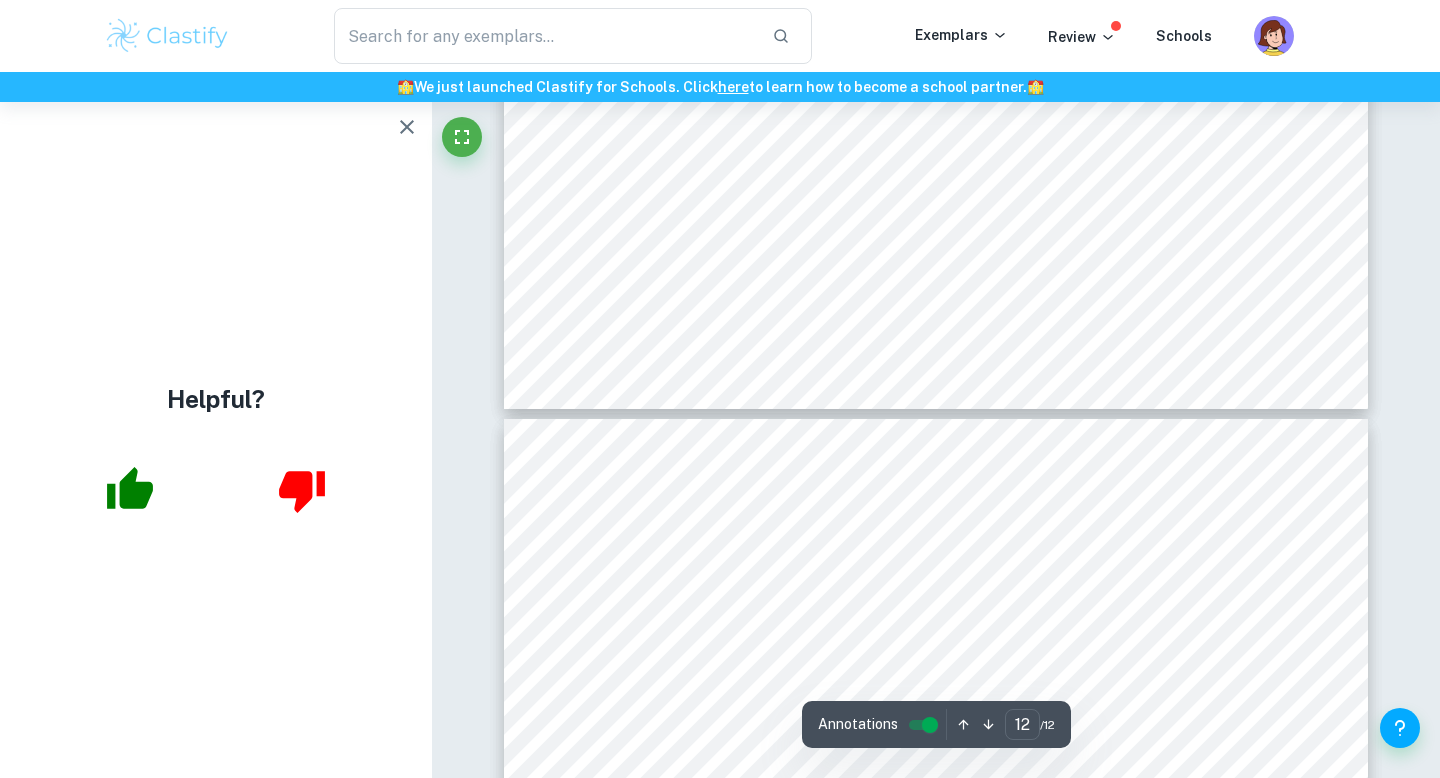 type on "11" 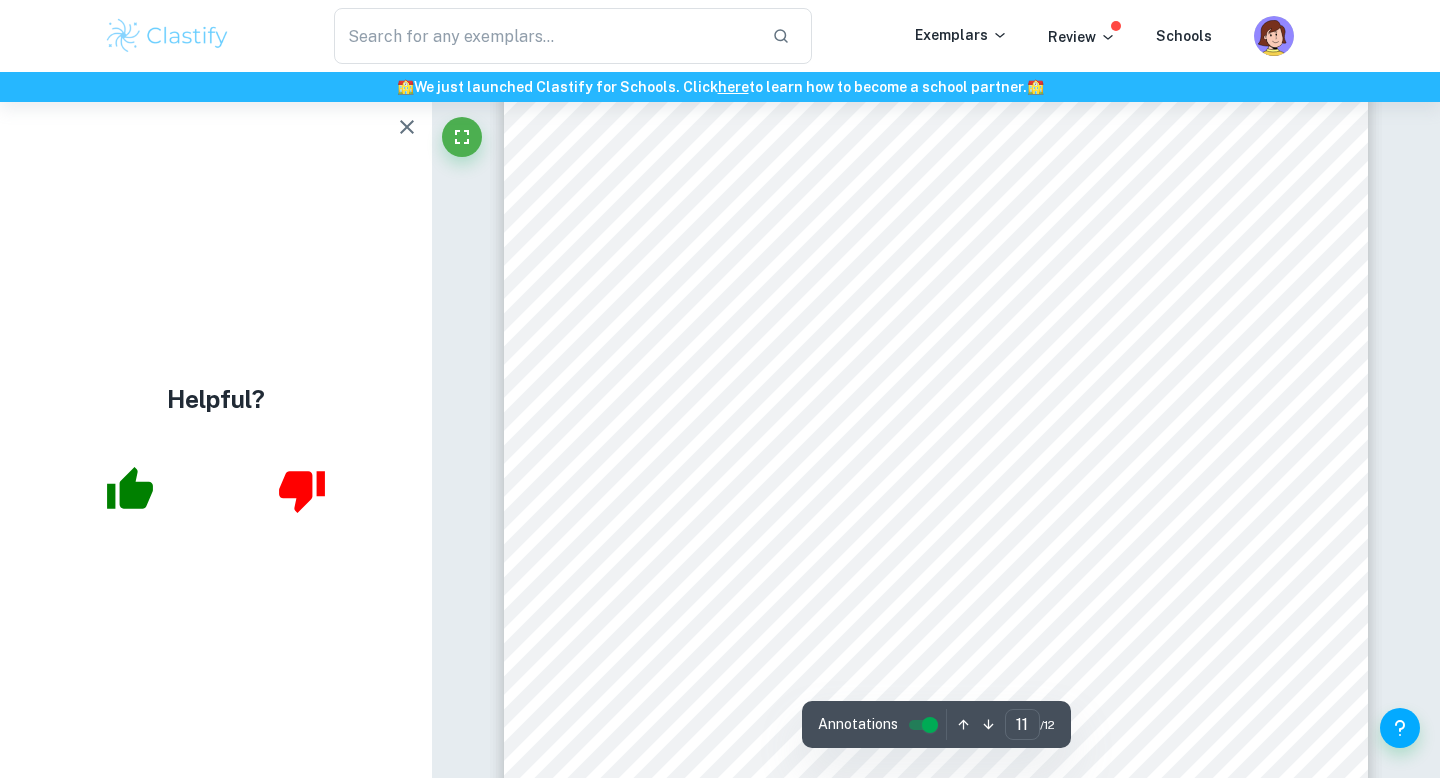 scroll, scrollTop: 11825, scrollLeft: 0, axis: vertical 